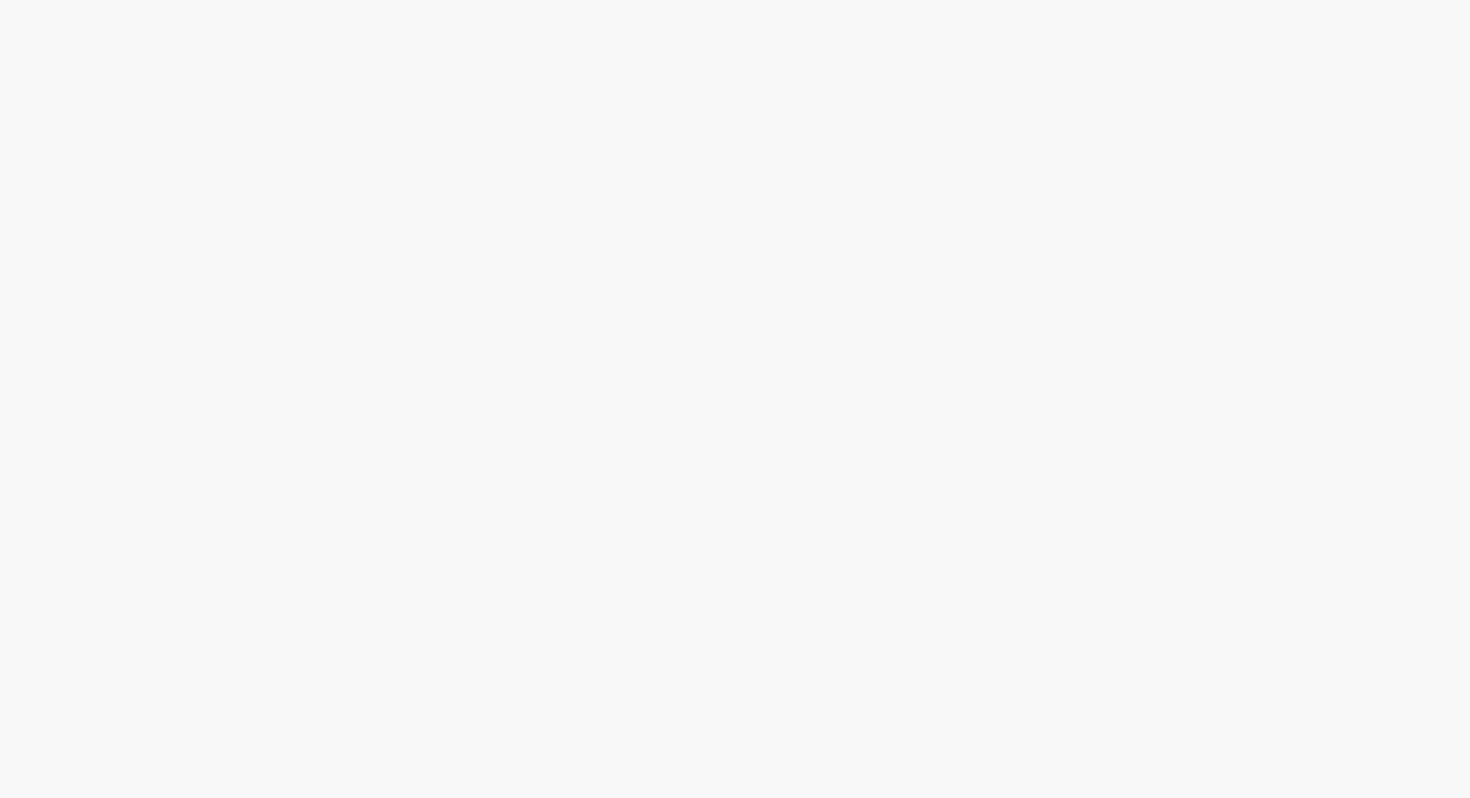 scroll, scrollTop: 0, scrollLeft: 0, axis: both 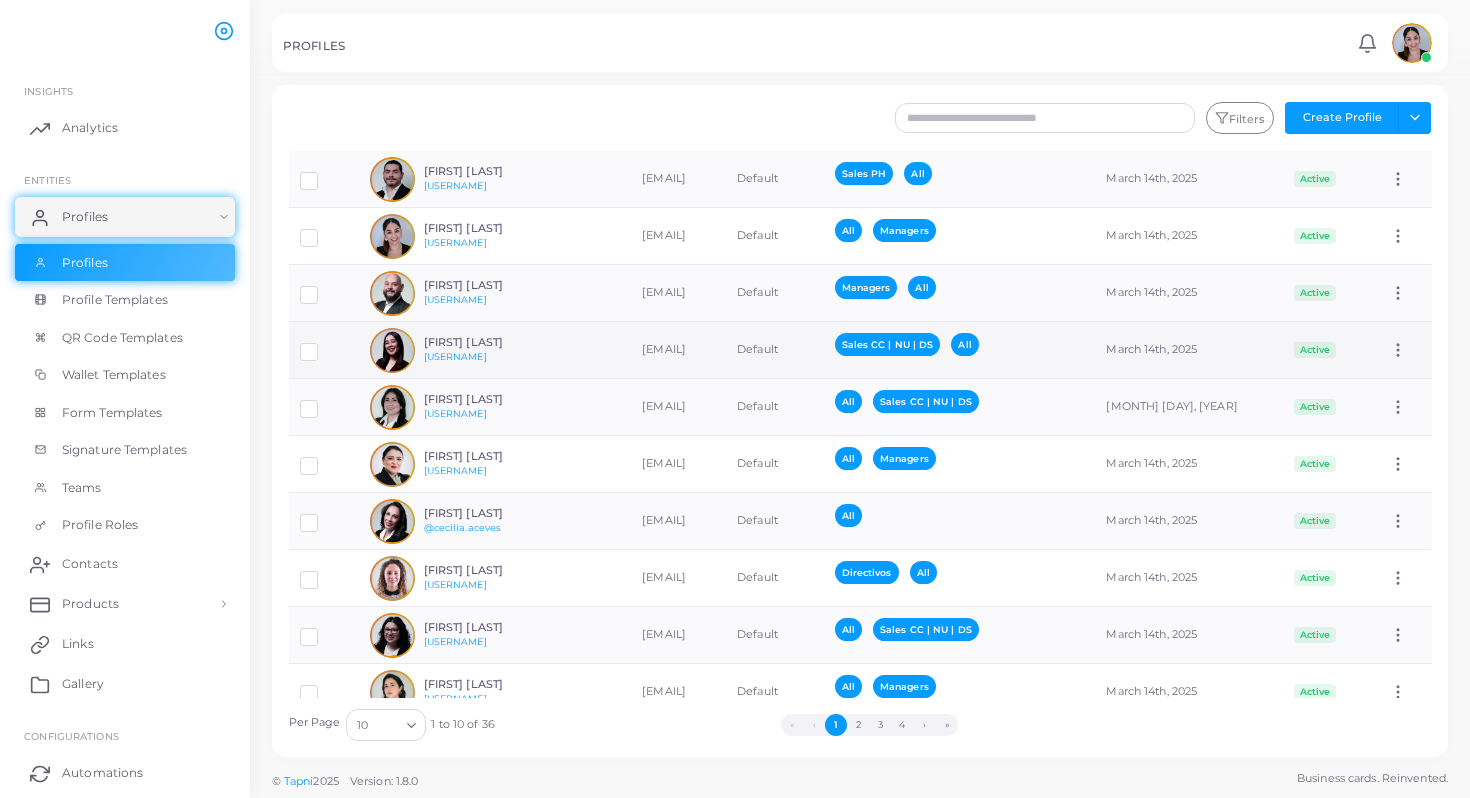 click on "[FIRST] [LAST]  [USERNAME]" at bounding box center [470, 350] 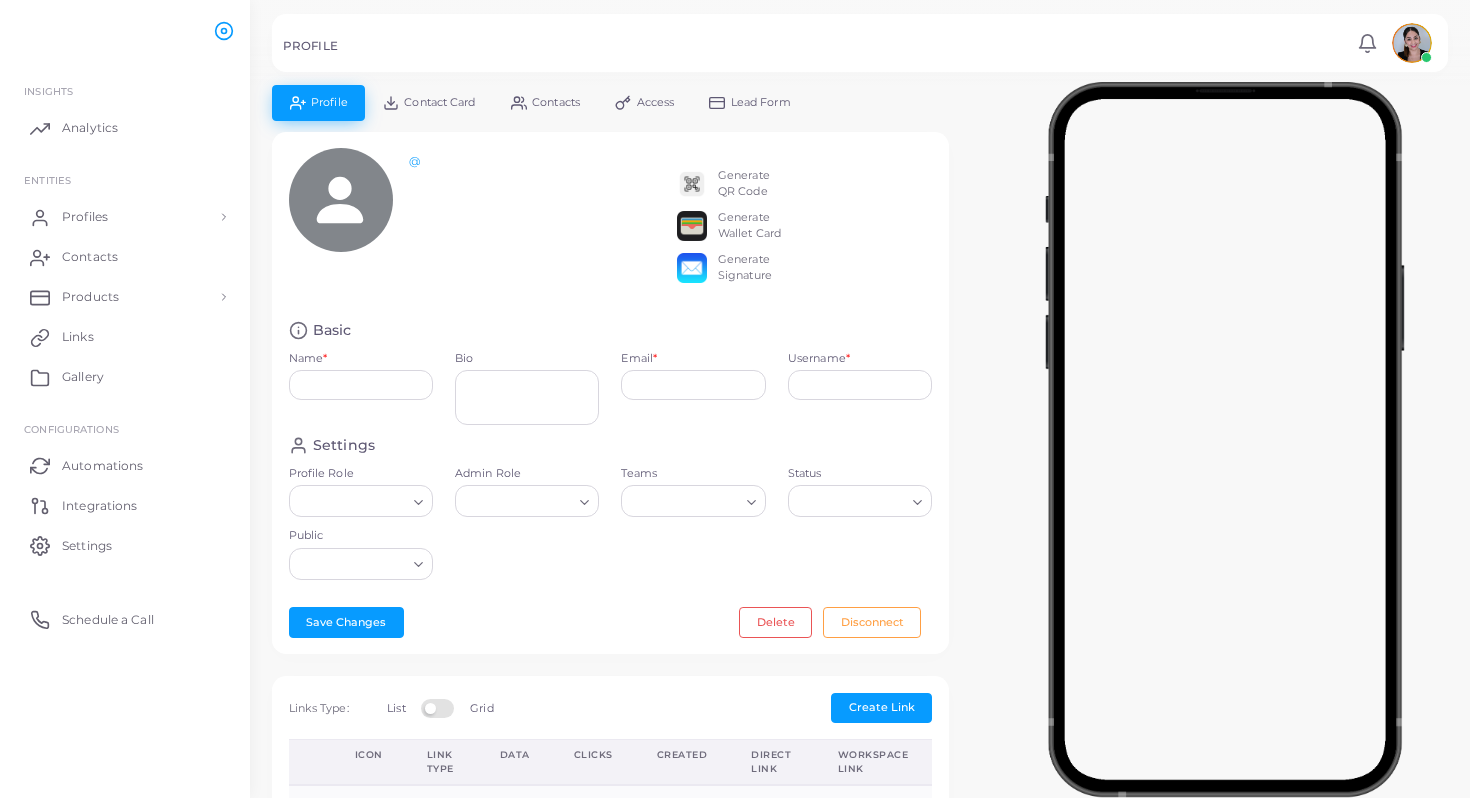 type on "**********" 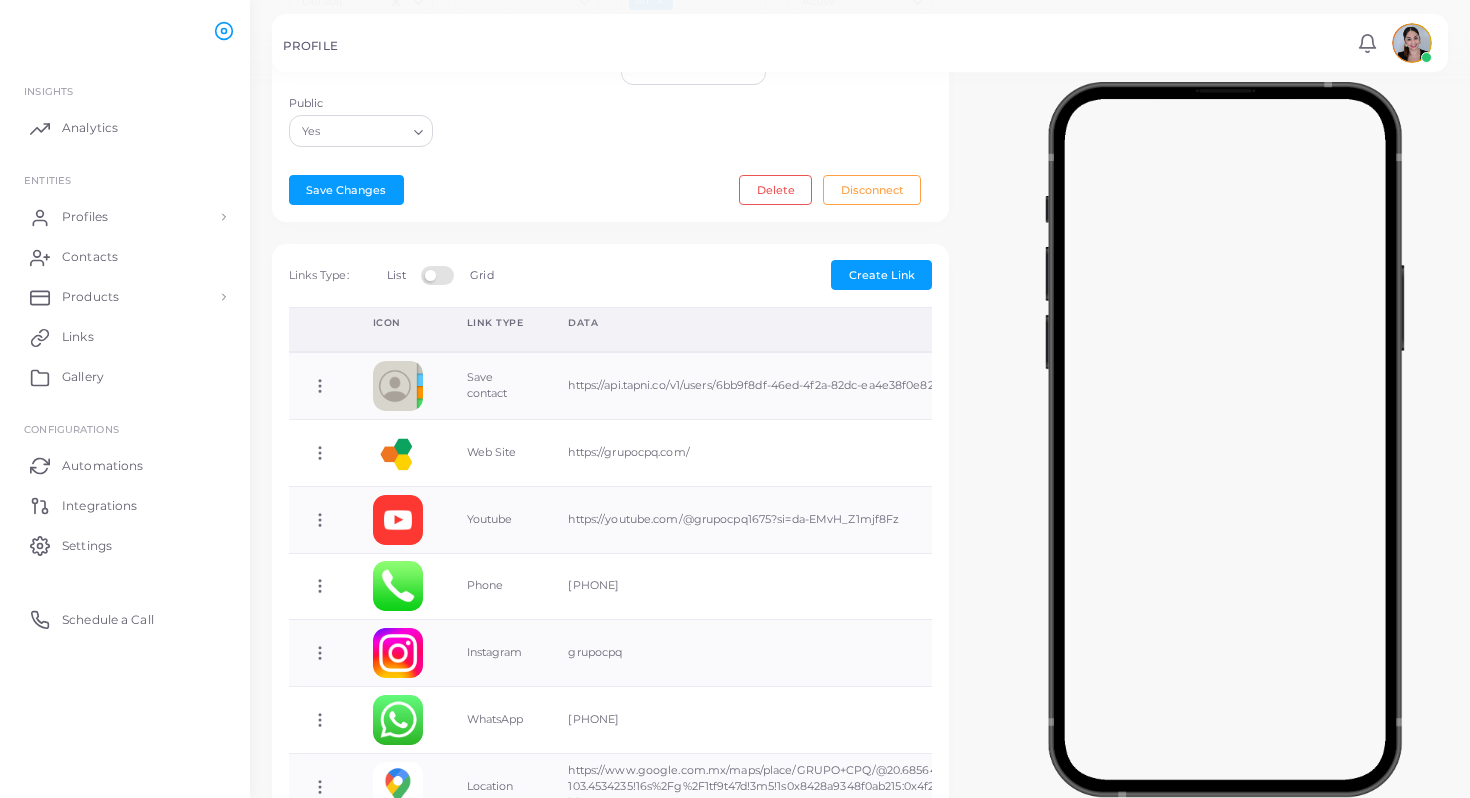 scroll, scrollTop: 640, scrollLeft: 0, axis: vertical 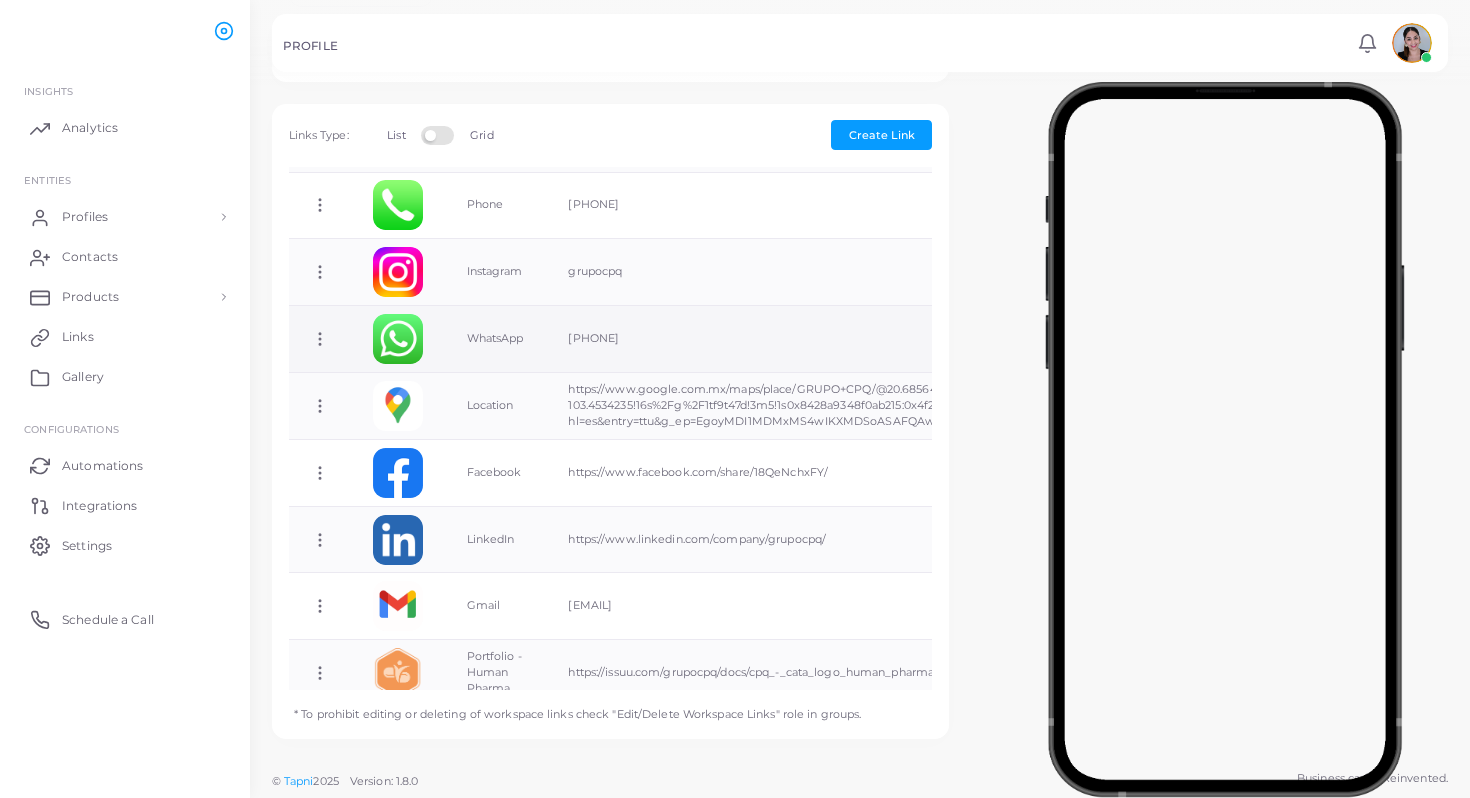 click on "WhatsApp" at bounding box center (496, 339) 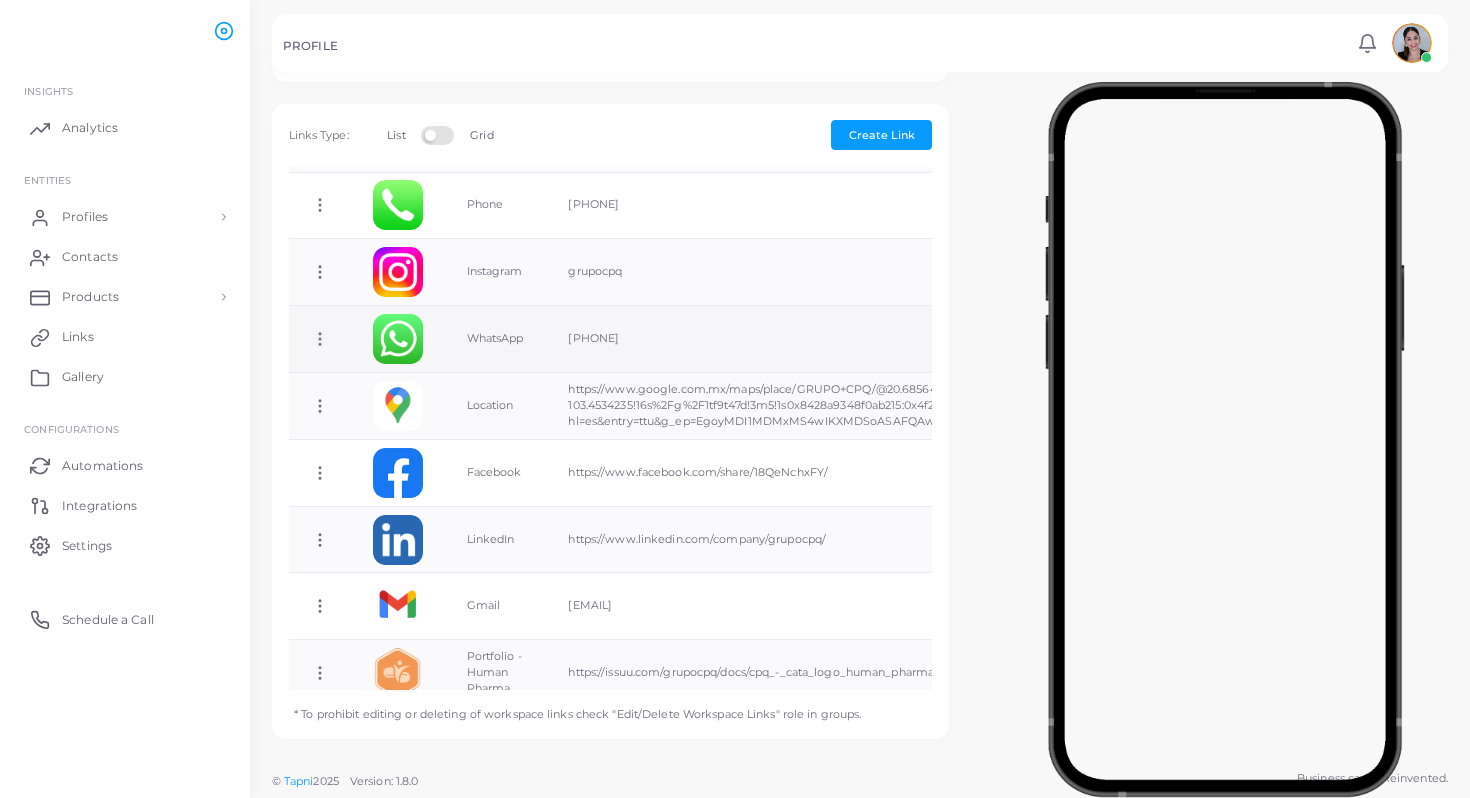 click 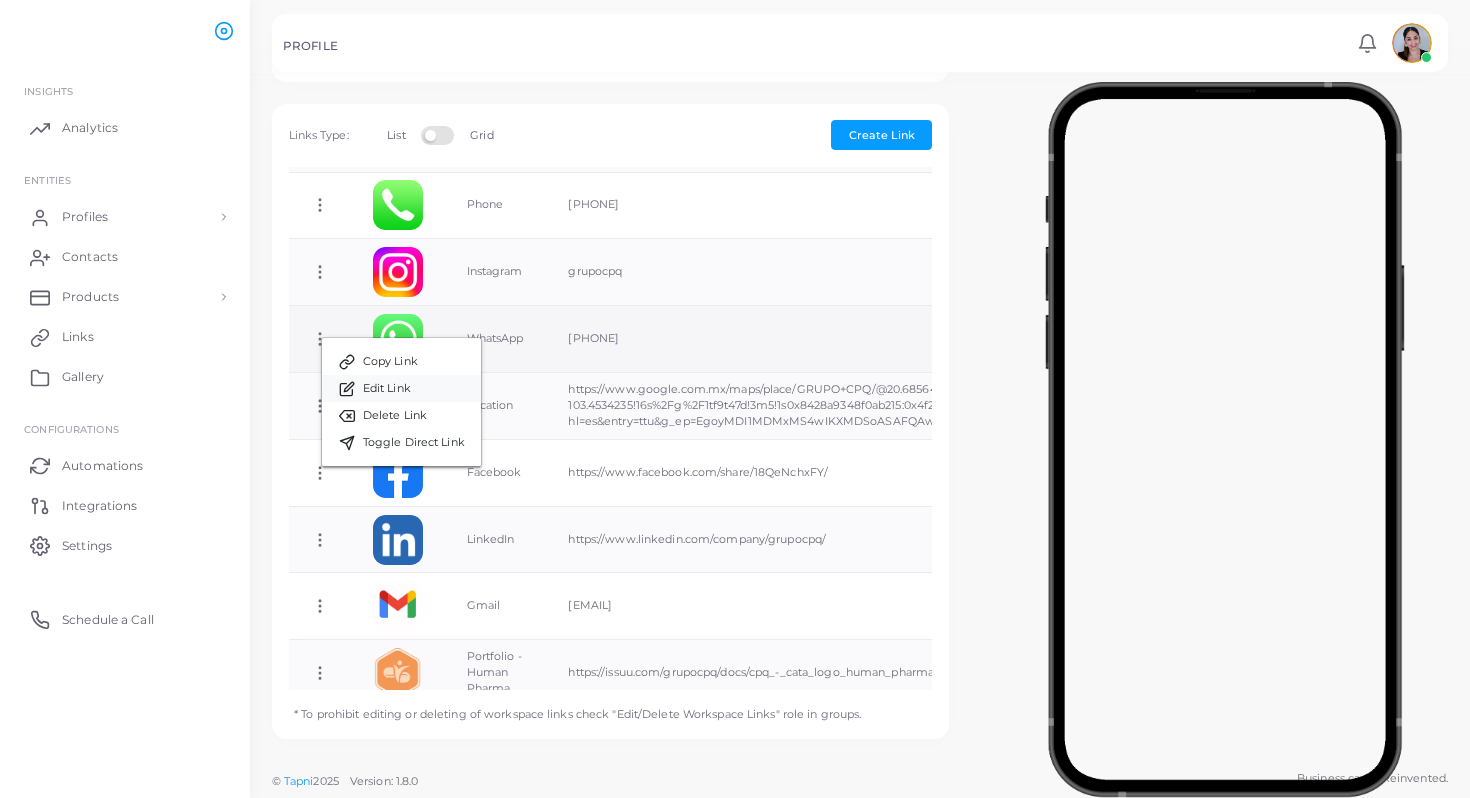 click on "Edit Link" at bounding box center [387, 389] 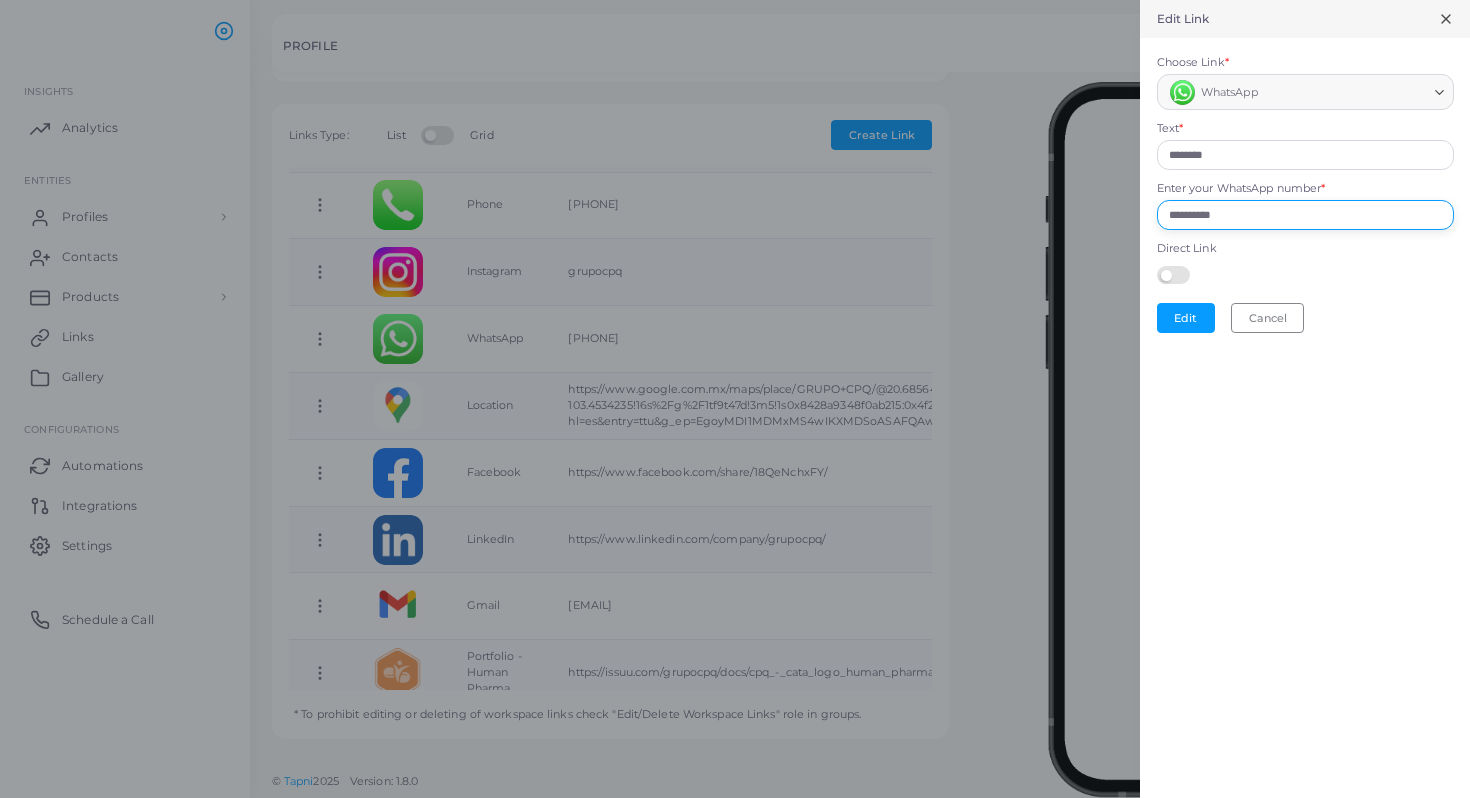 drag, startPoint x: 1270, startPoint y: 208, endPoint x: 1091, endPoint y: 208, distance: 179 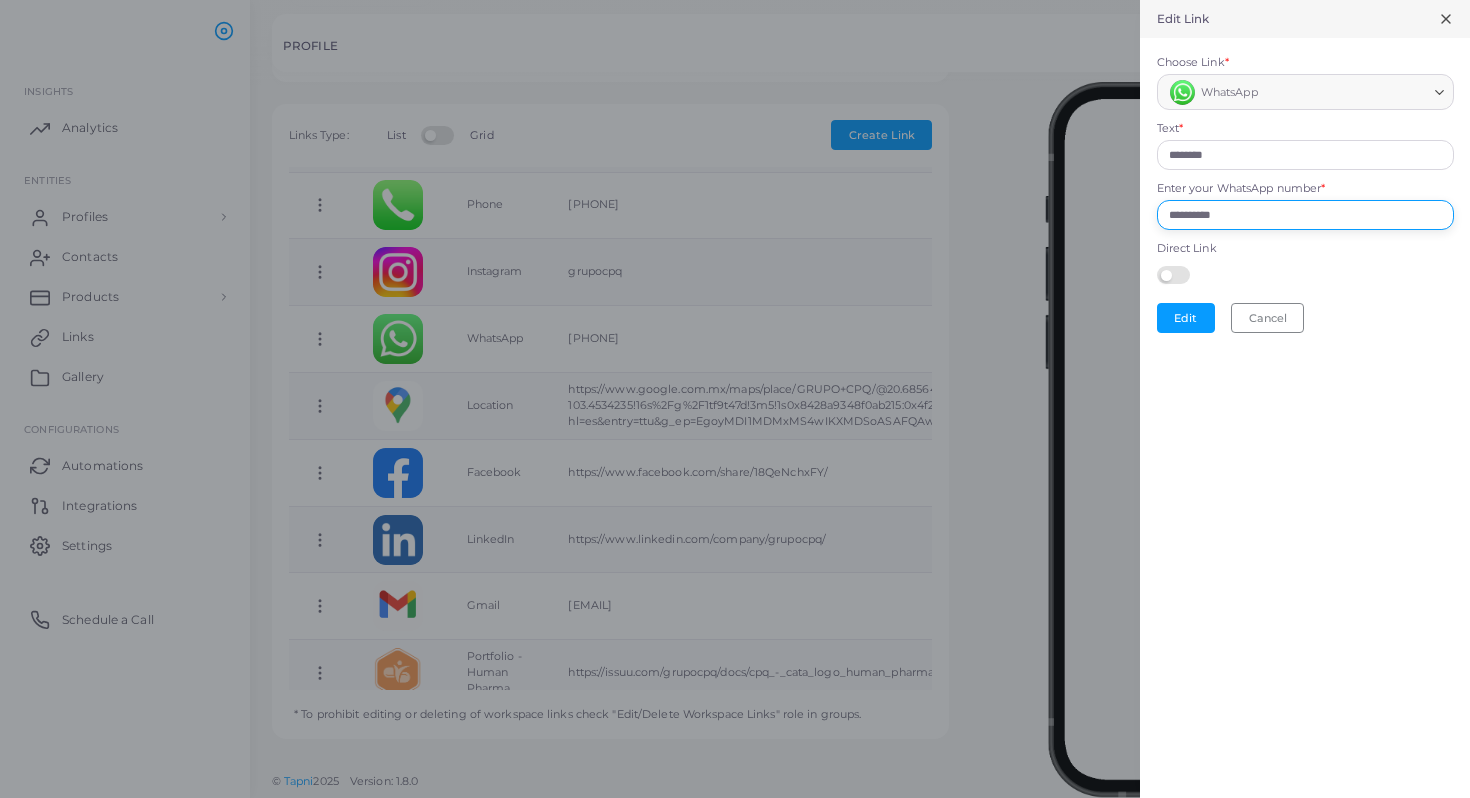 click on "Edit Link  Choose Link  *    WhatsApp           Loading...         Text  * ********     Enter your WhatsApp number  * [PHONE]    Direct Link  Edit   Cancel" at bounding box center [735, 0] 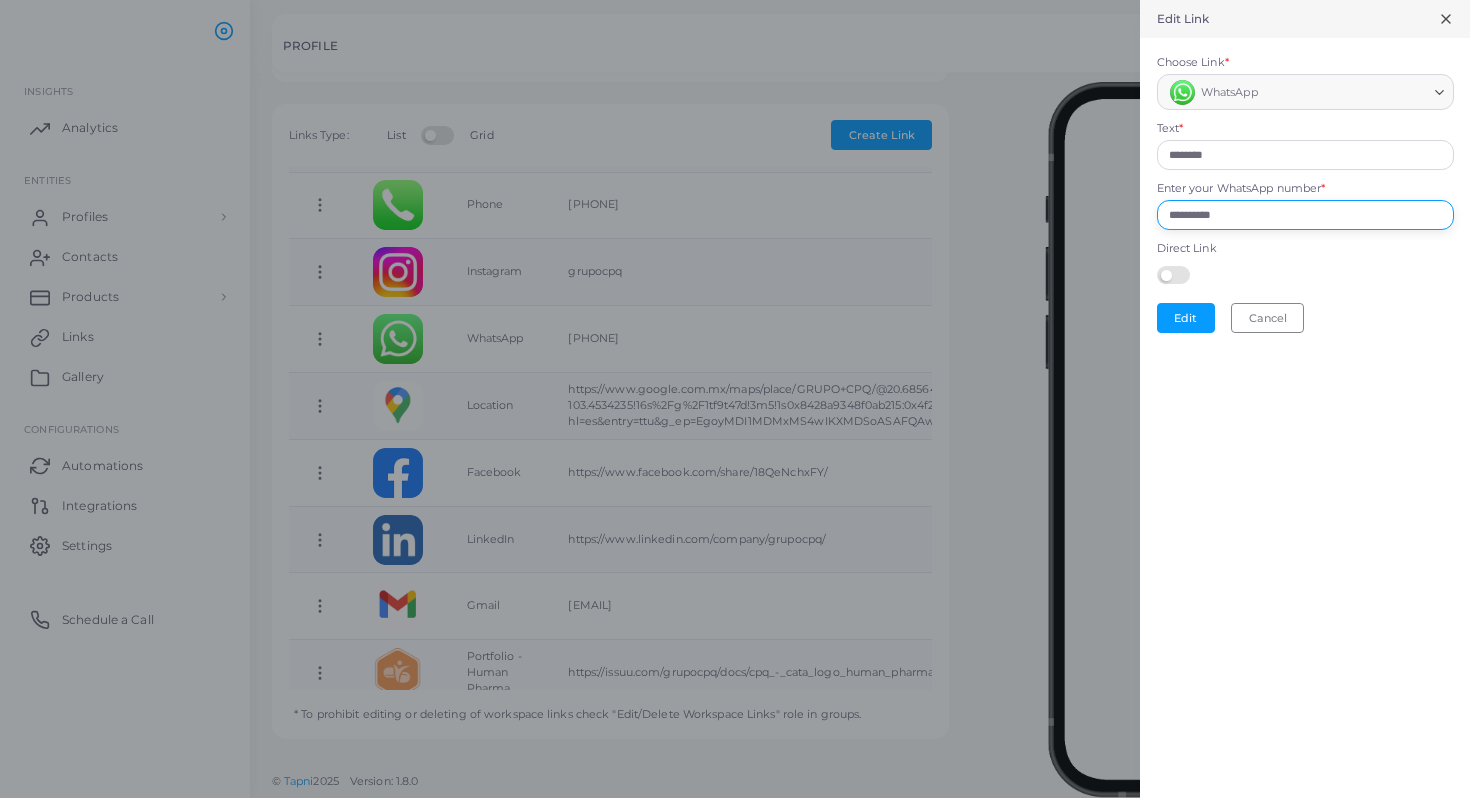 paste on "******" 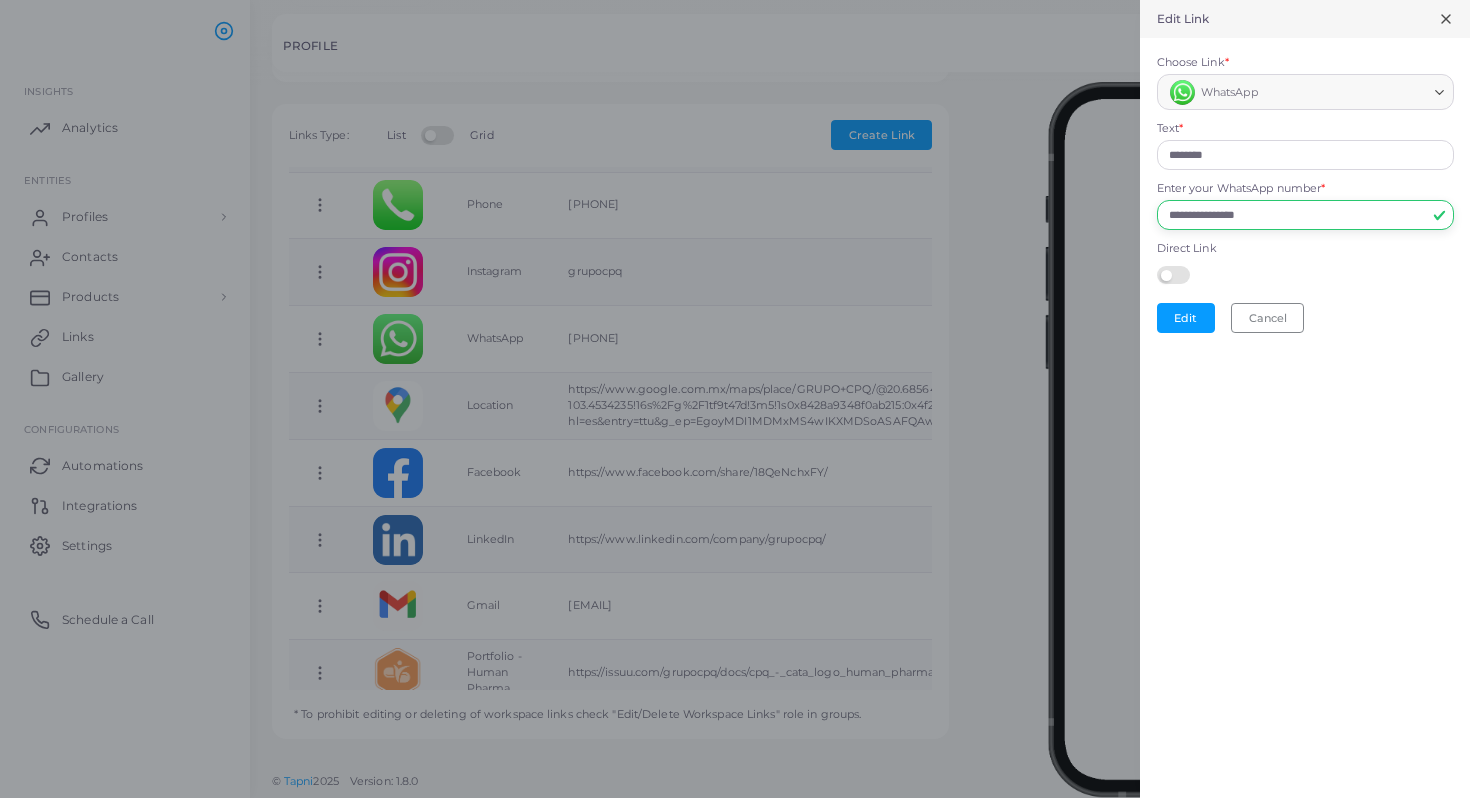 click on "**********" at bounding box center (1305, 215) 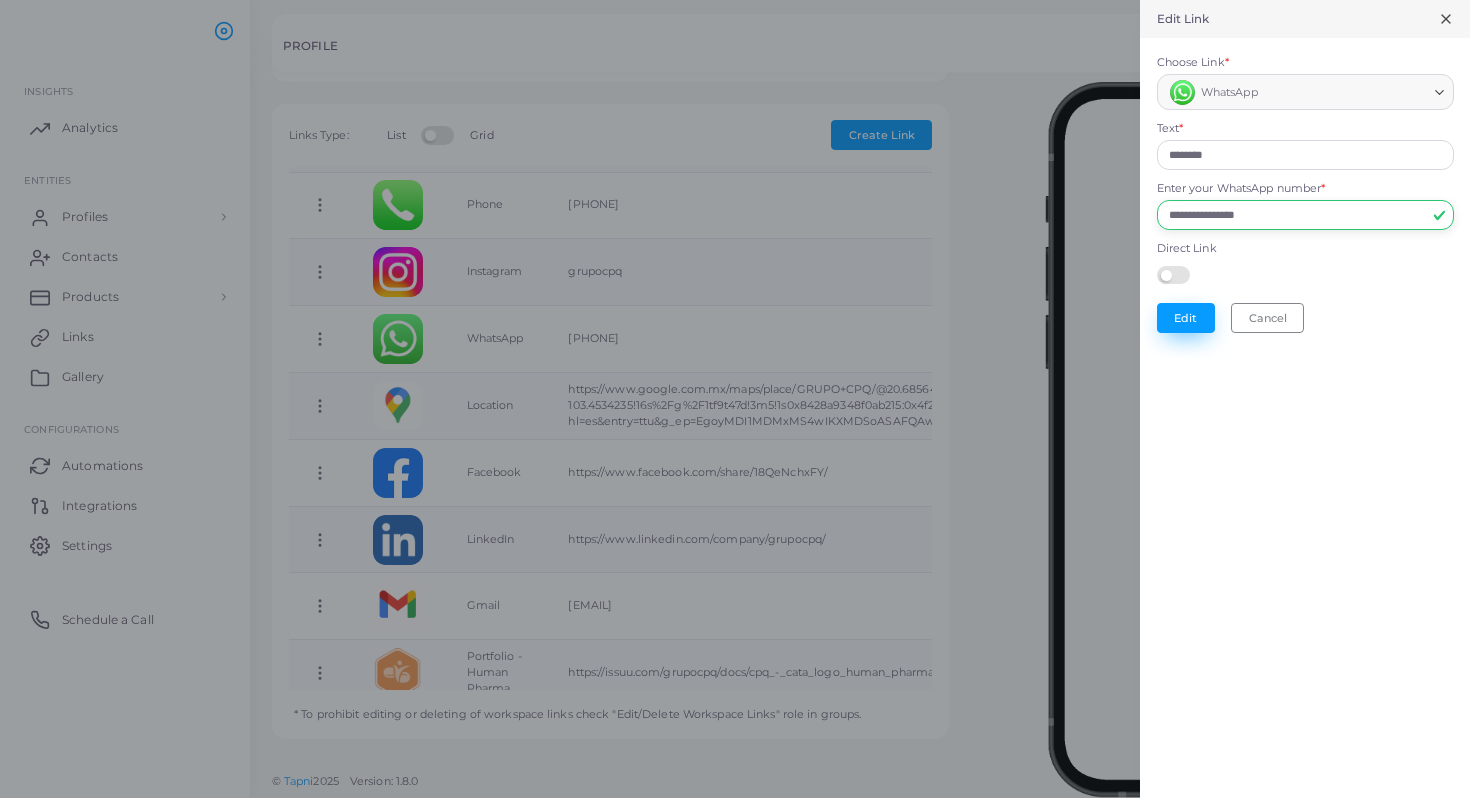 type on "**********" 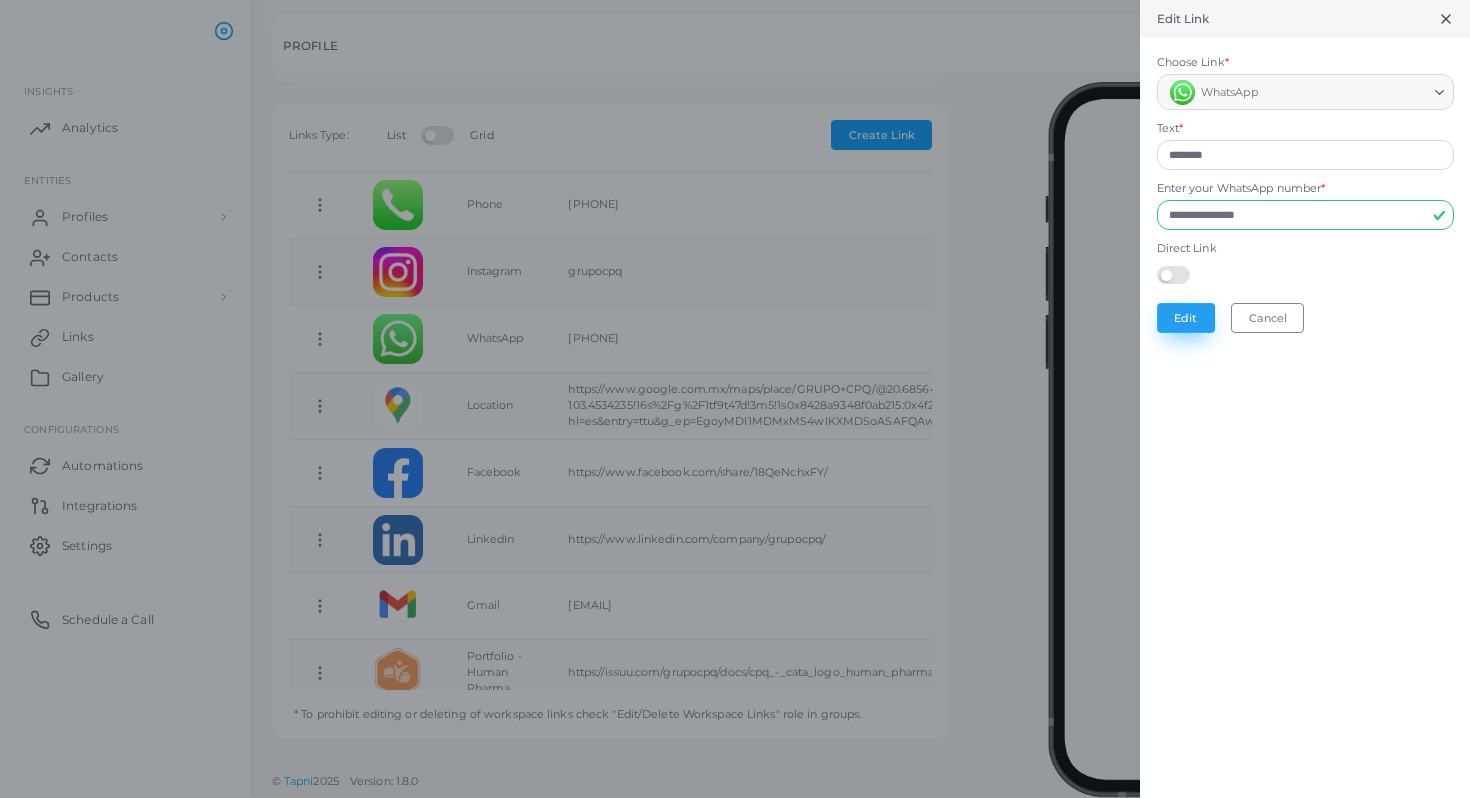 drag, startPoint x: 1173, startPoint y: 317, endPoint x: 1192, endPoint y: 316, distance: 19.026299 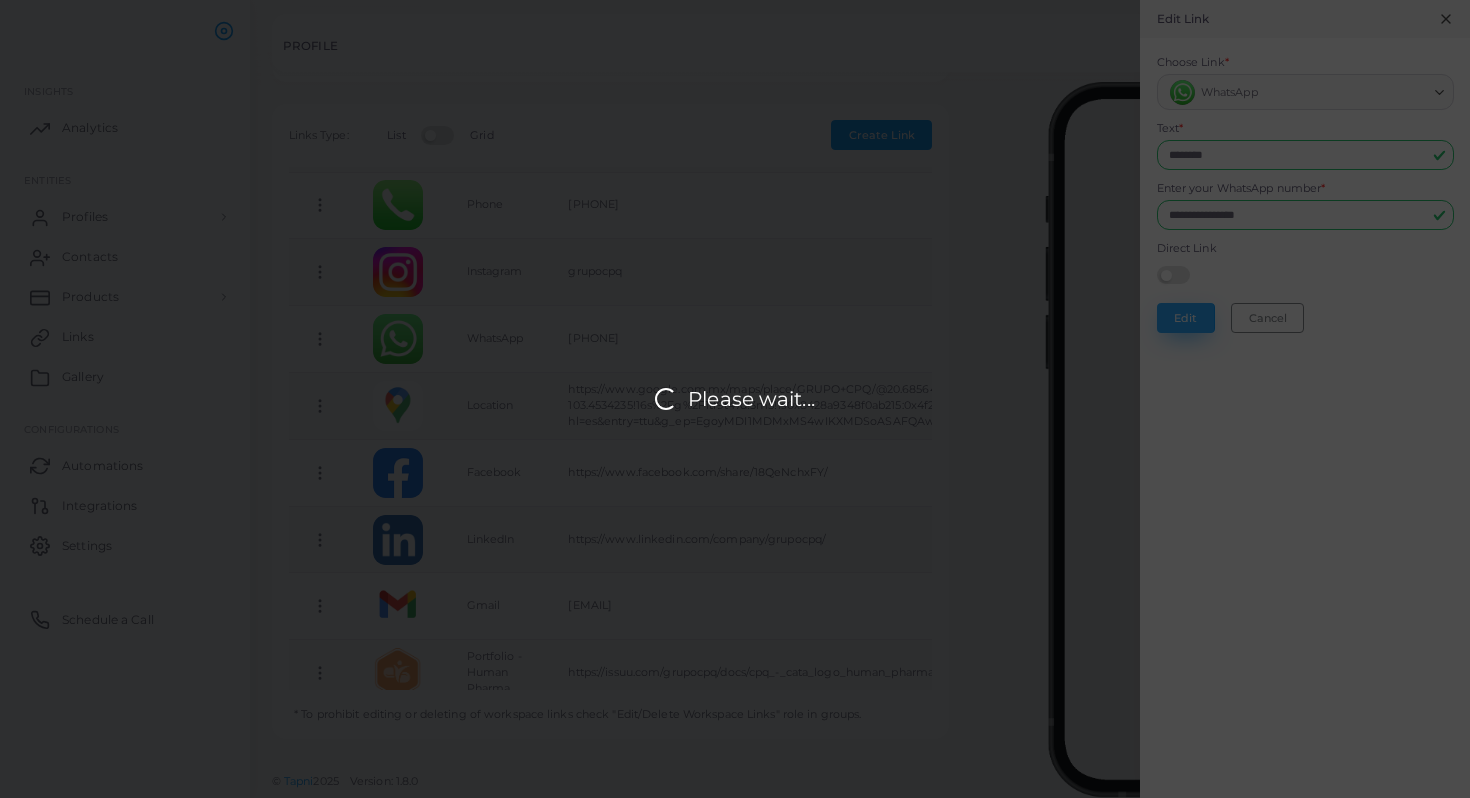 click on "Please wait..." at bounding box center (735, 399) 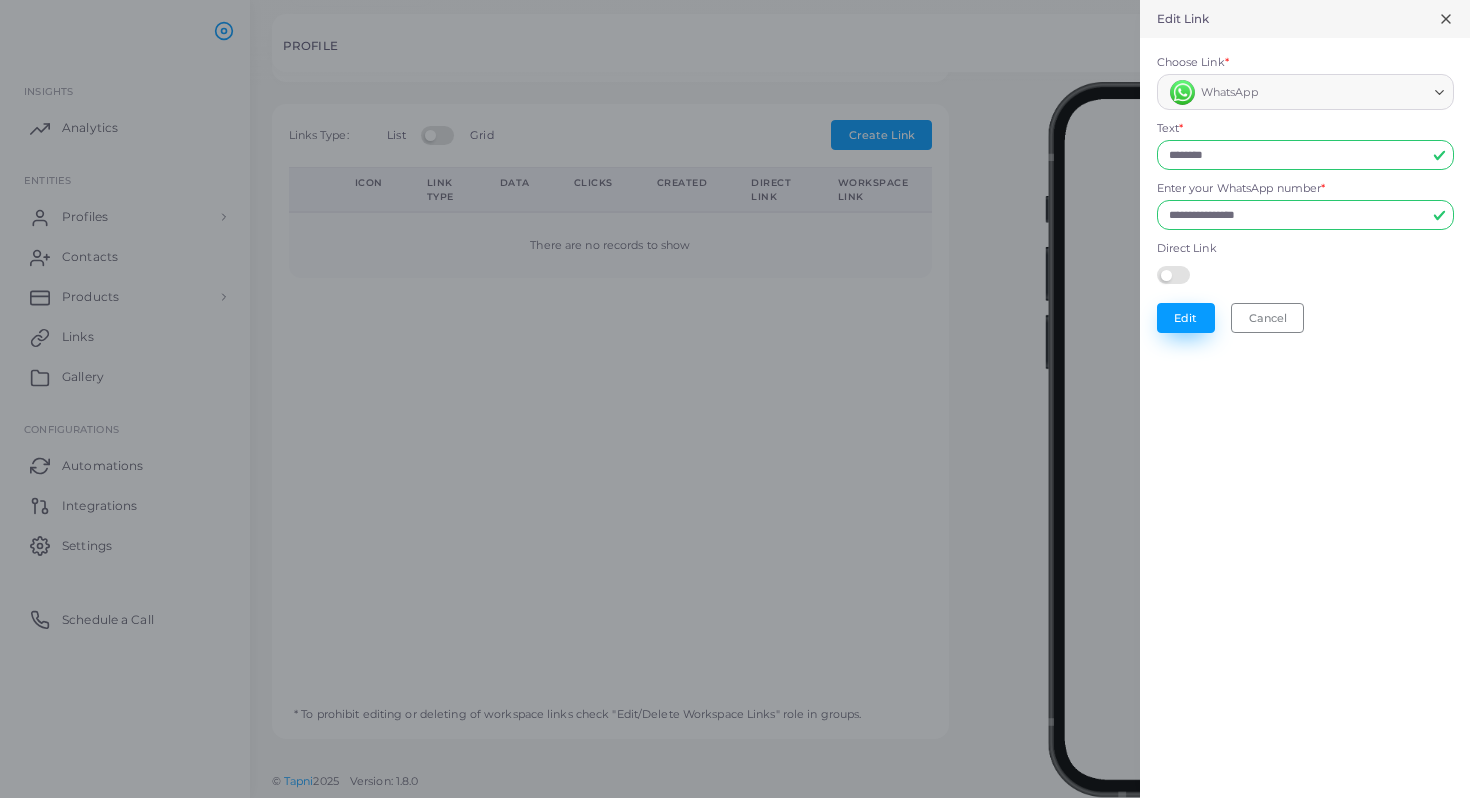 scroll, scrollTop: 0, scrollLeft: 0, axis: both 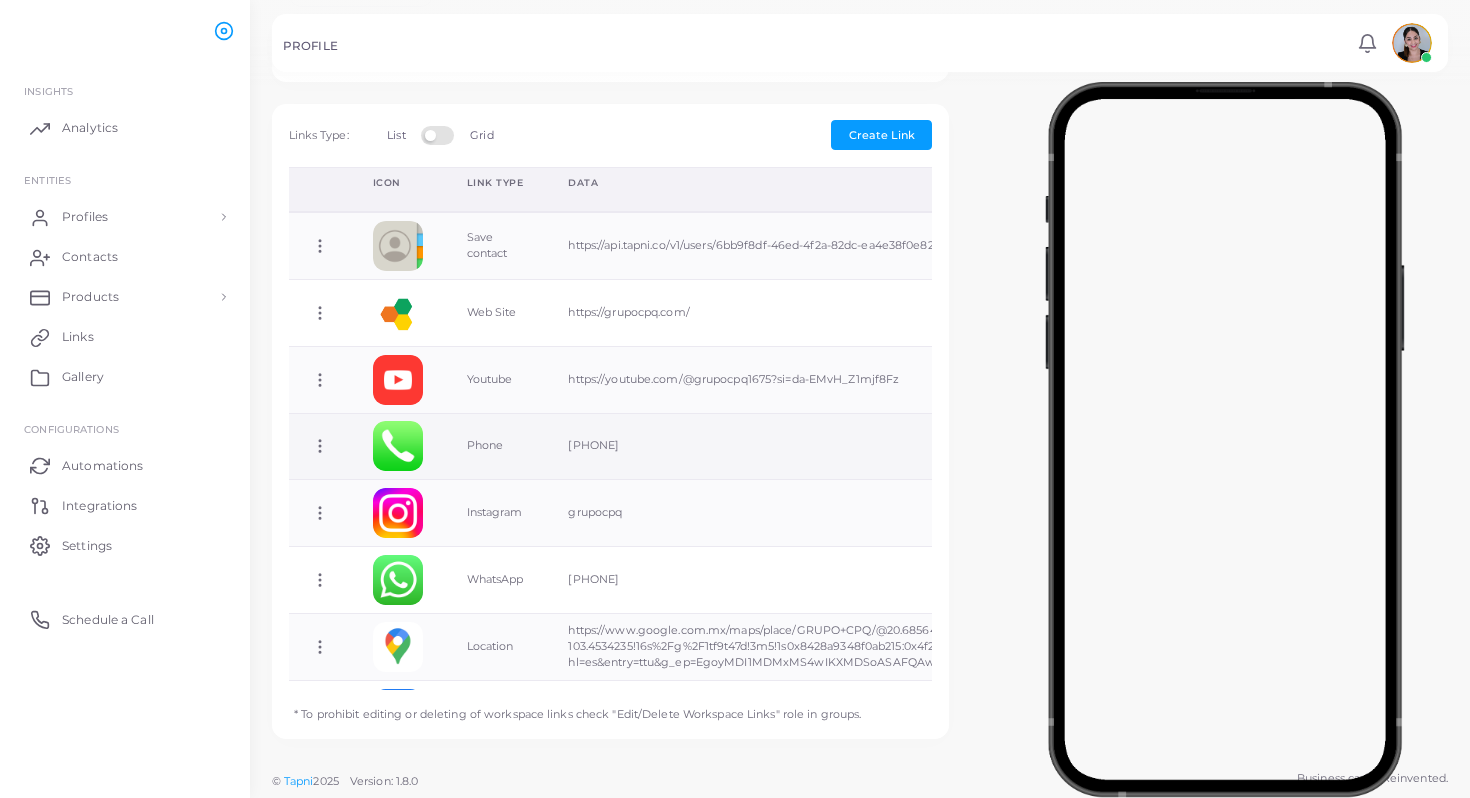 click 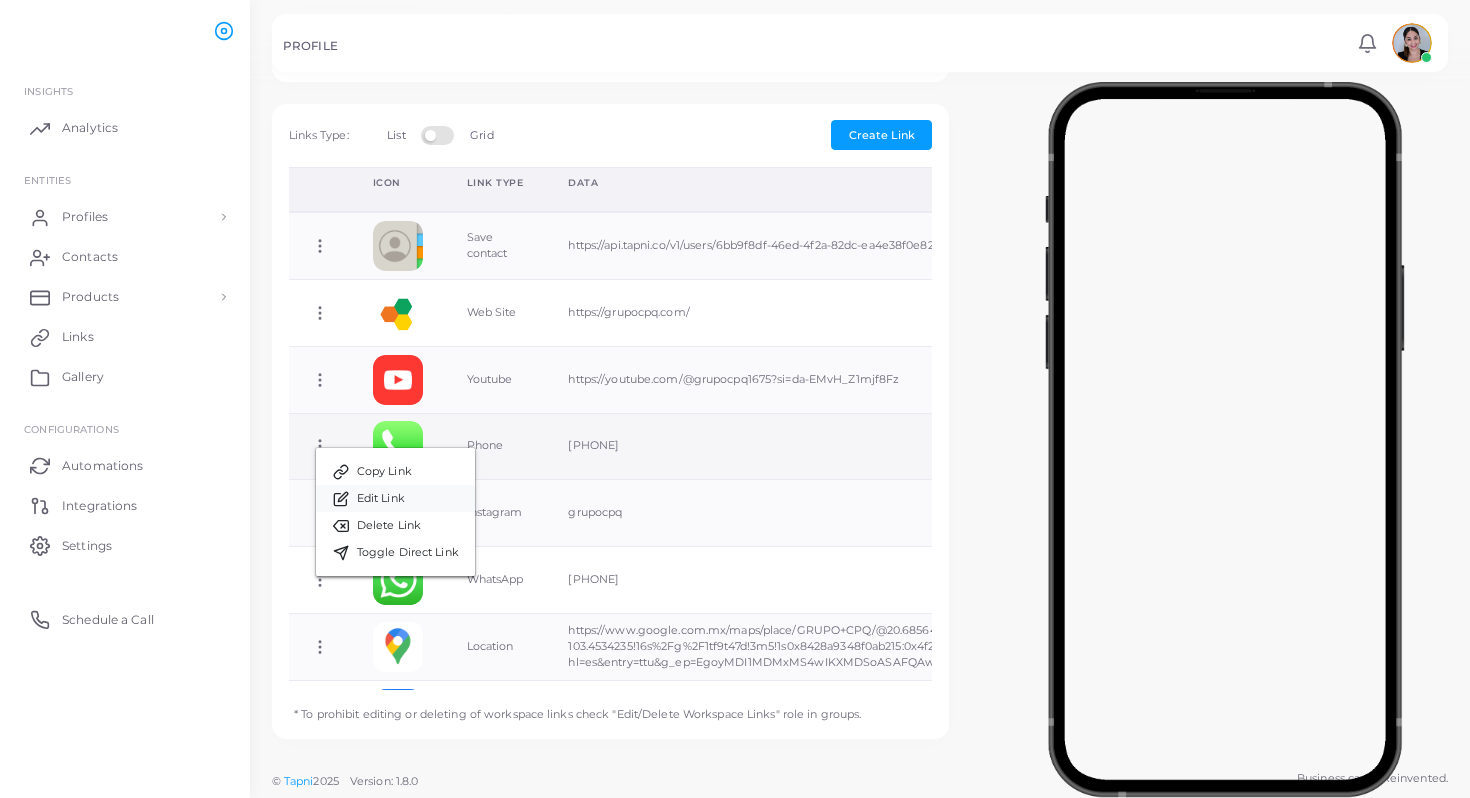 click on "Edit Link" at bounding box center (381, 499) 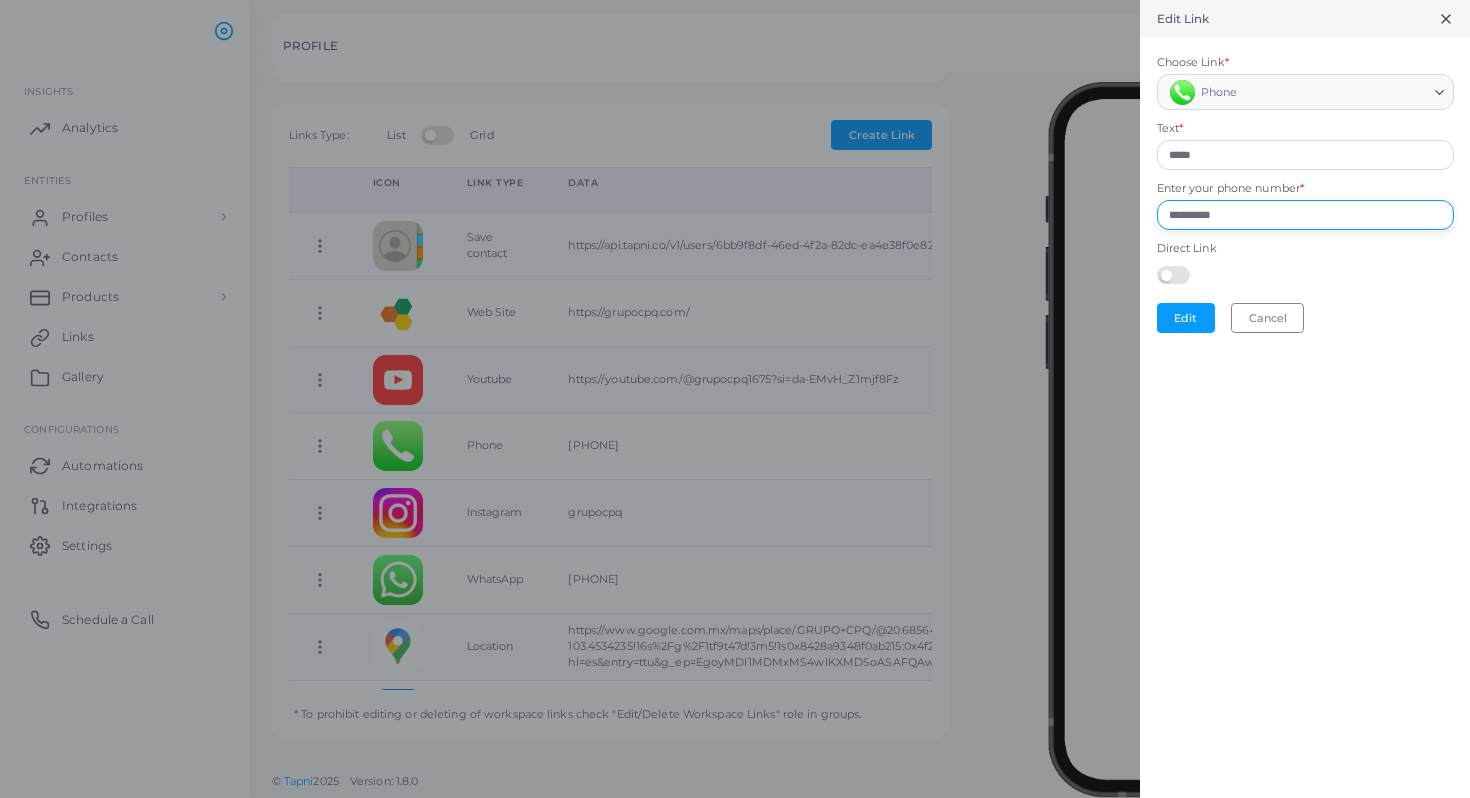drag, startPoint x: 1251, startPoint y: 210, endPoint x: 1112, endPoint y: 221, distance: 139.43457 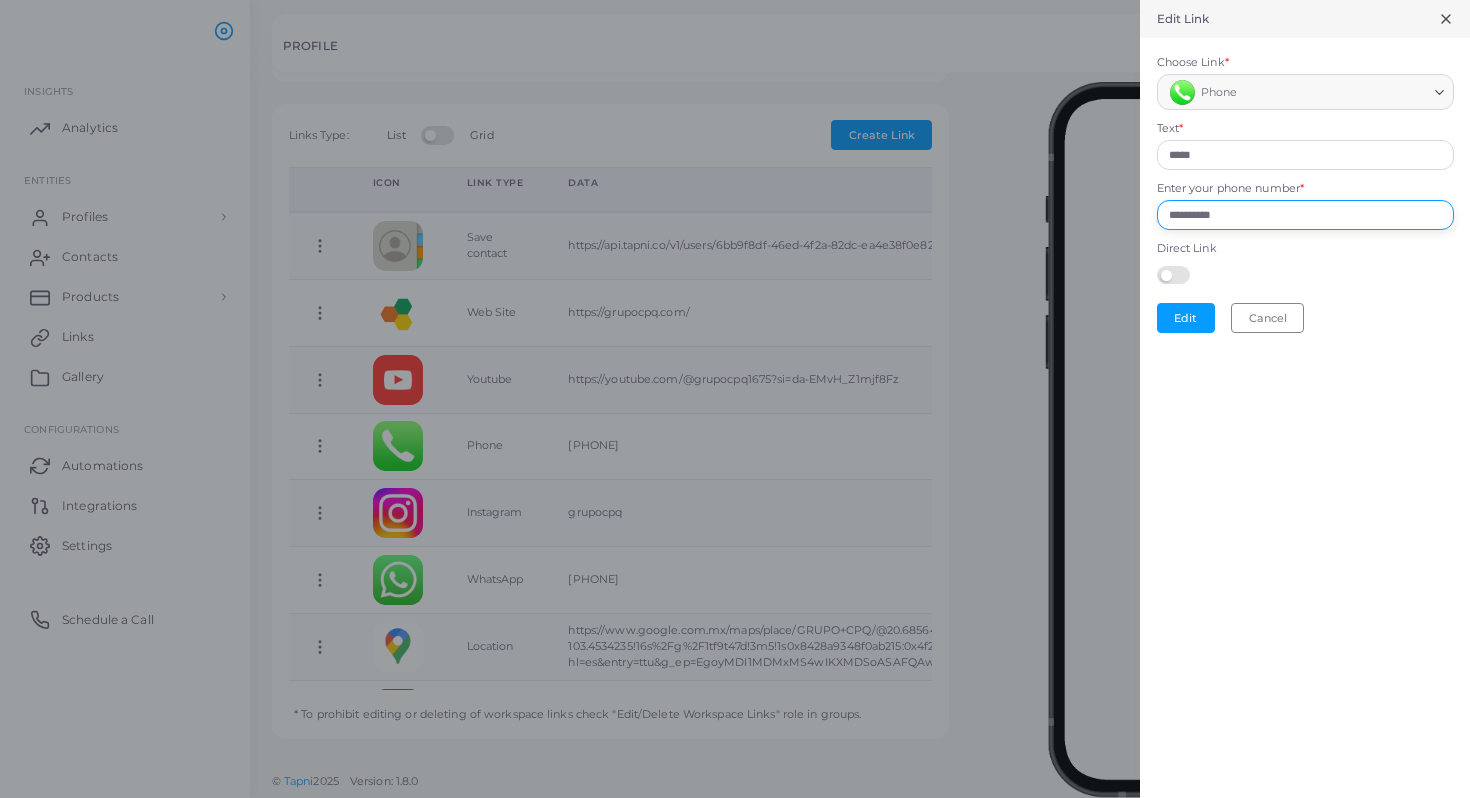 click on "Edit Link  Choose Link  *    Phone           Loading...         Text  * *****     Enter your phone number  * [PHONE]    Direct Link  Edit   Cancel" at bounding box center (735, 0) 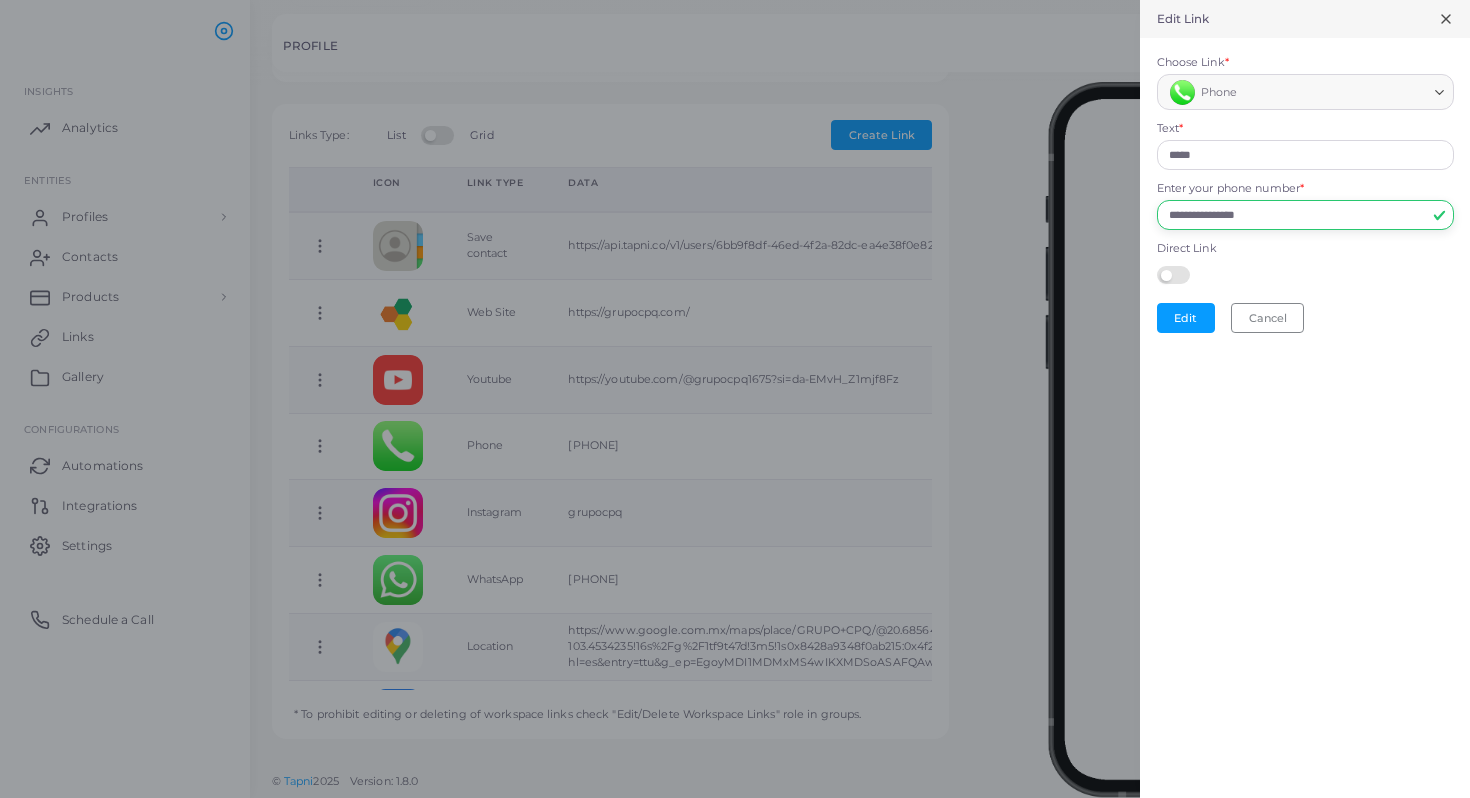 drag, startPoint x: 1195, startPoint y: 211, endPoint x: 1115, endPoint y: 209, distance: 80.024994 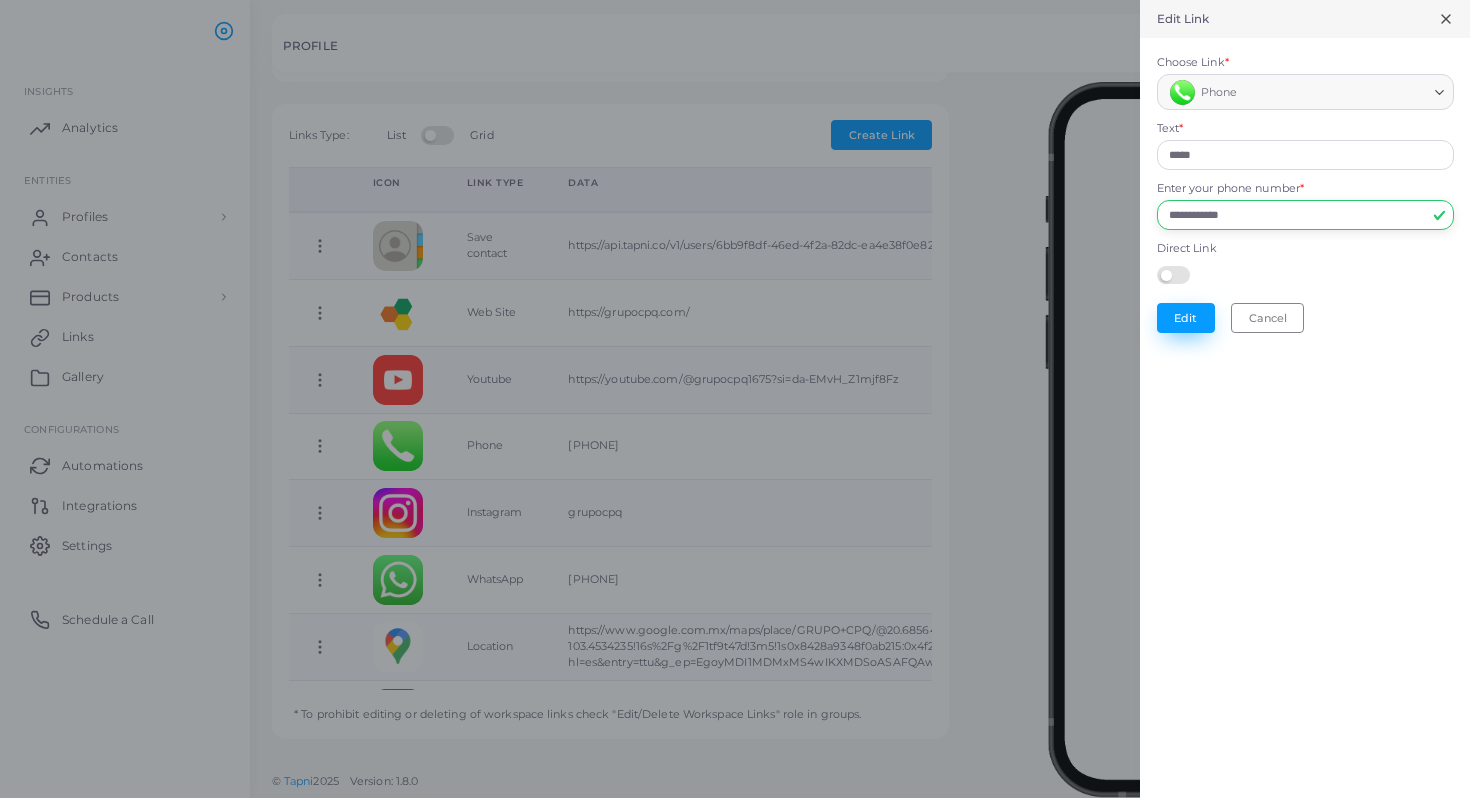type on "**********" 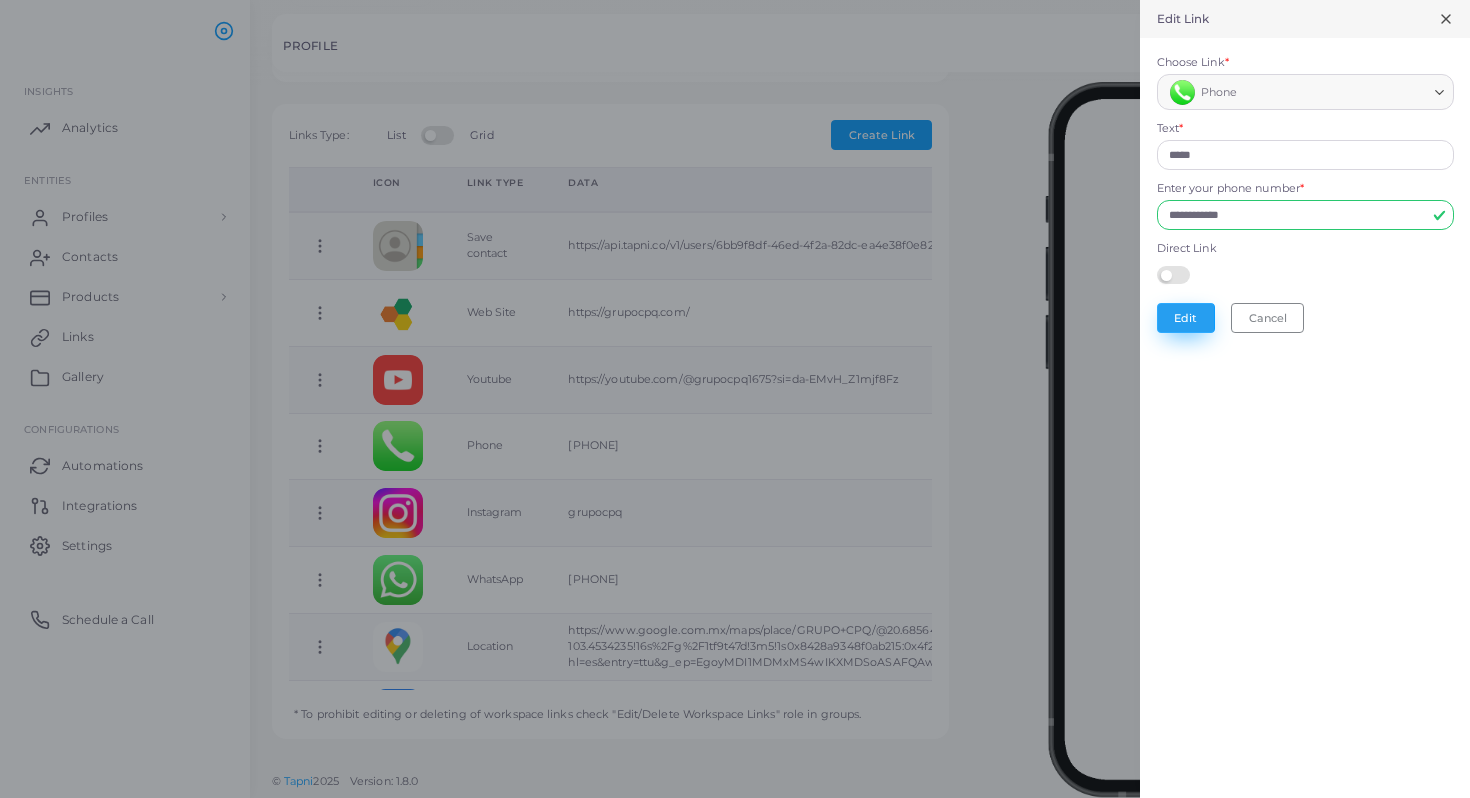 click on "Edit" at bounding box center (1186, 318) 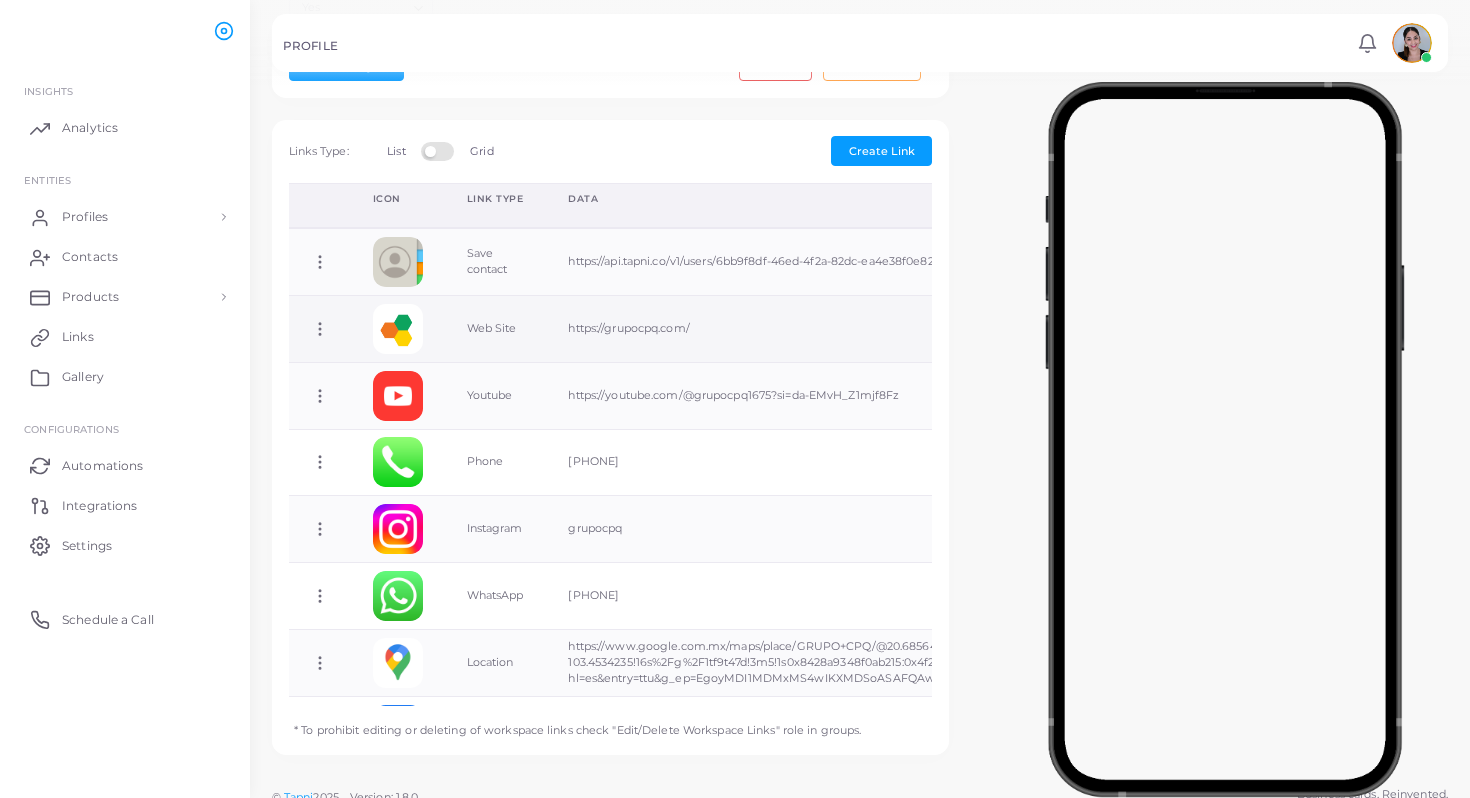 scroll, scrollTop: 640, scrollLeft: 0, axis: vertical 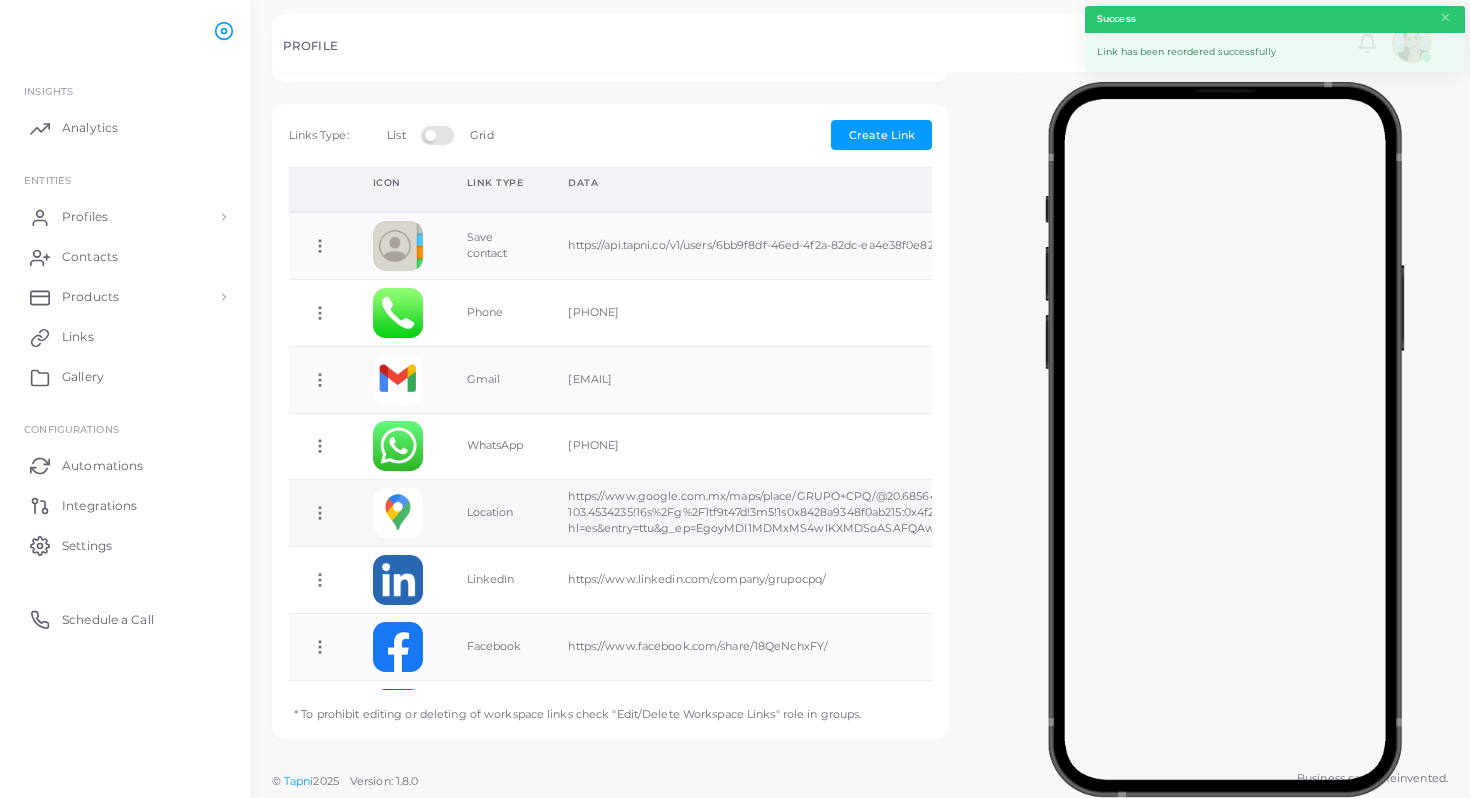 click on "Location" at bounding box center (496, 513) 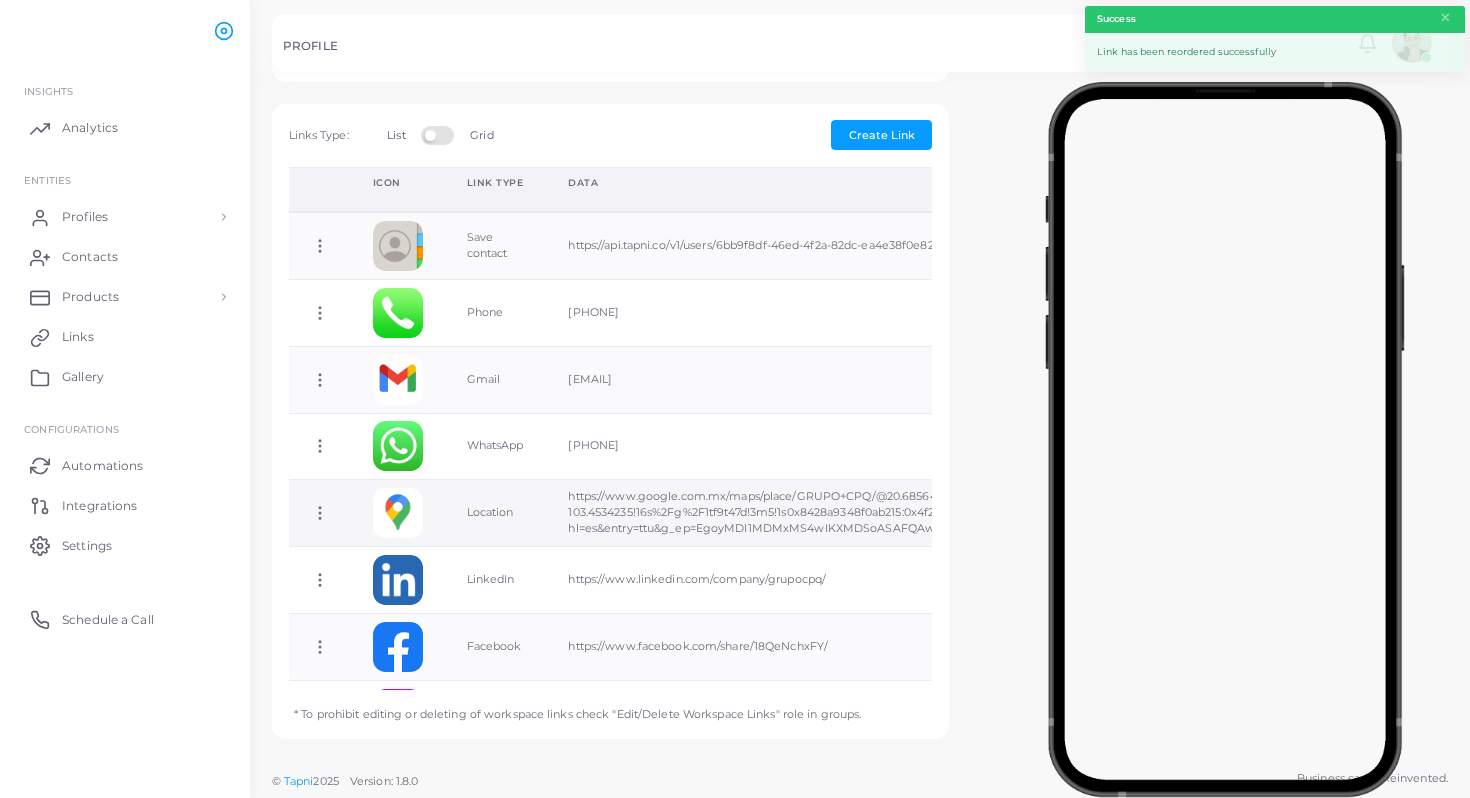click 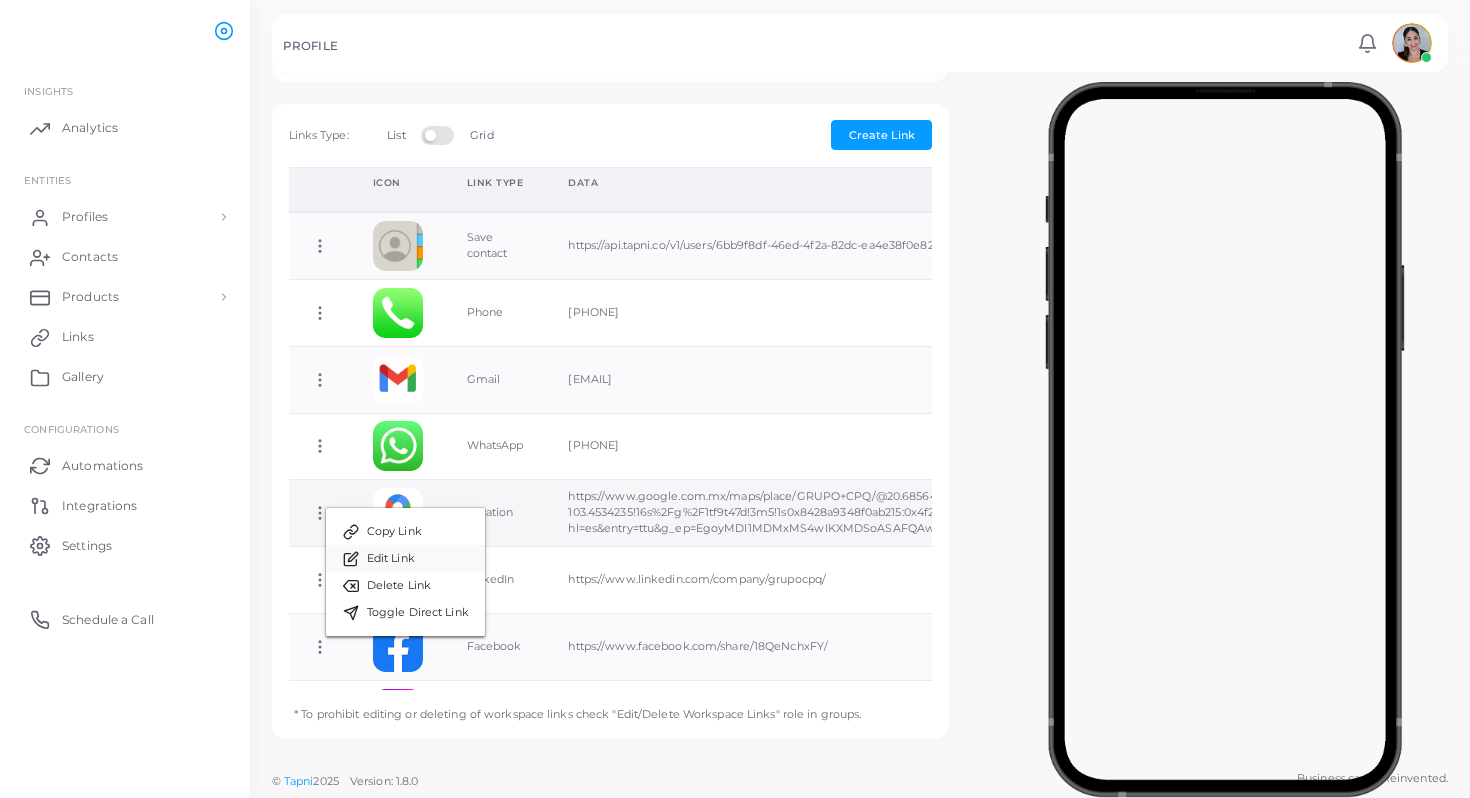click on "Edit Link" at bounding box center [405, 558] 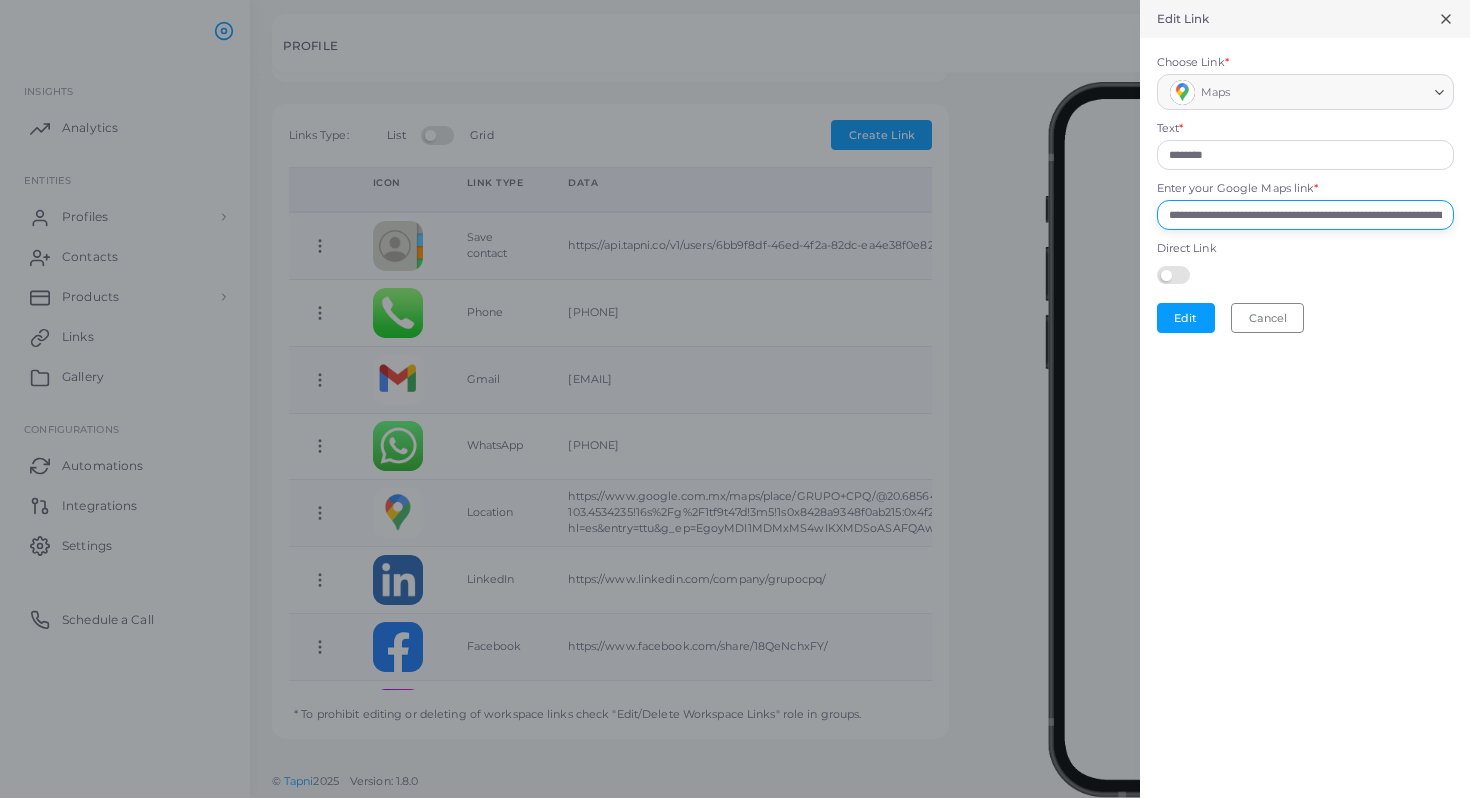 click on "**********" at bounding box center [1305, 215] 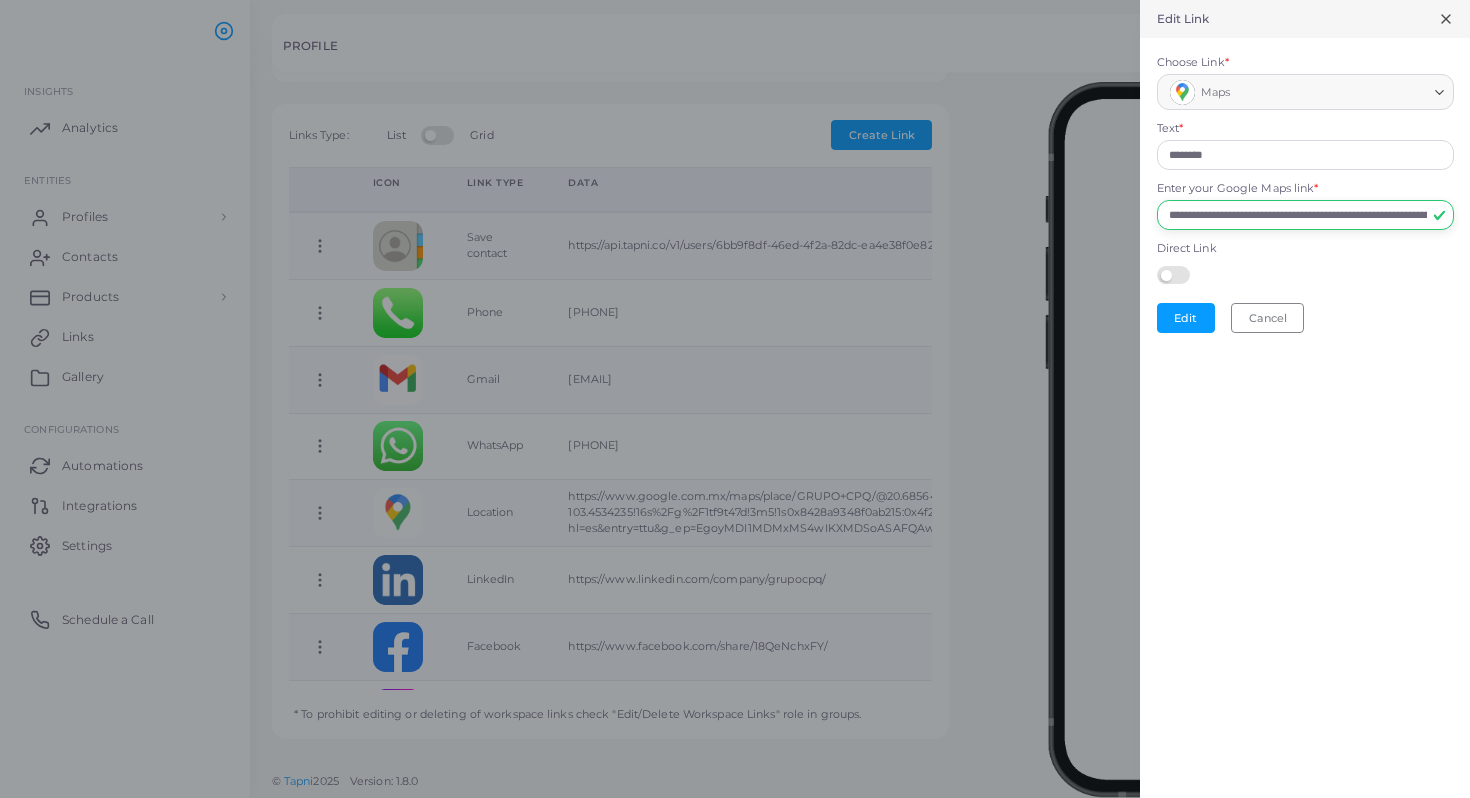 scroll, scrollTop: 0, scrollLeft: 1271, axis: horizontal 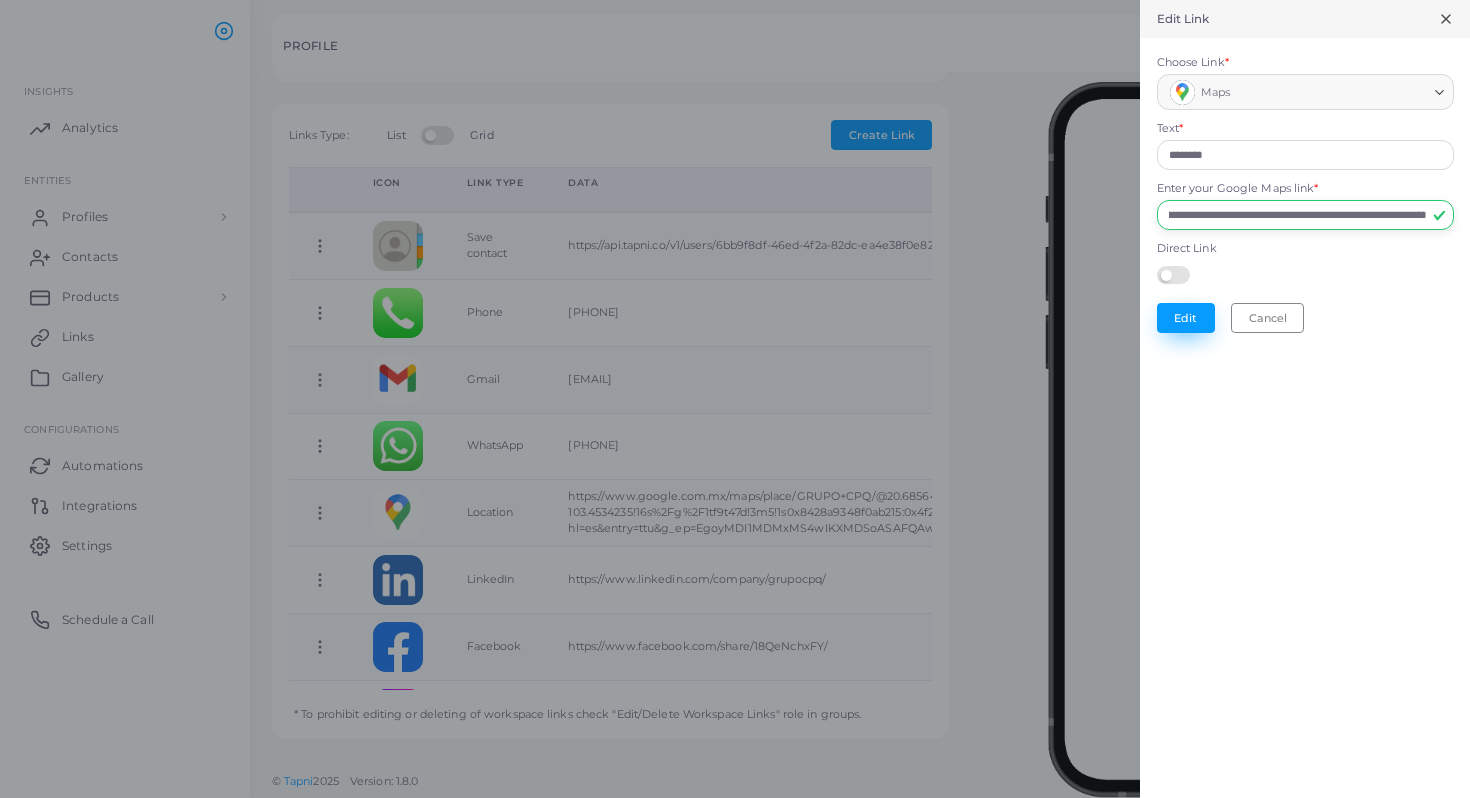 type on "**********" 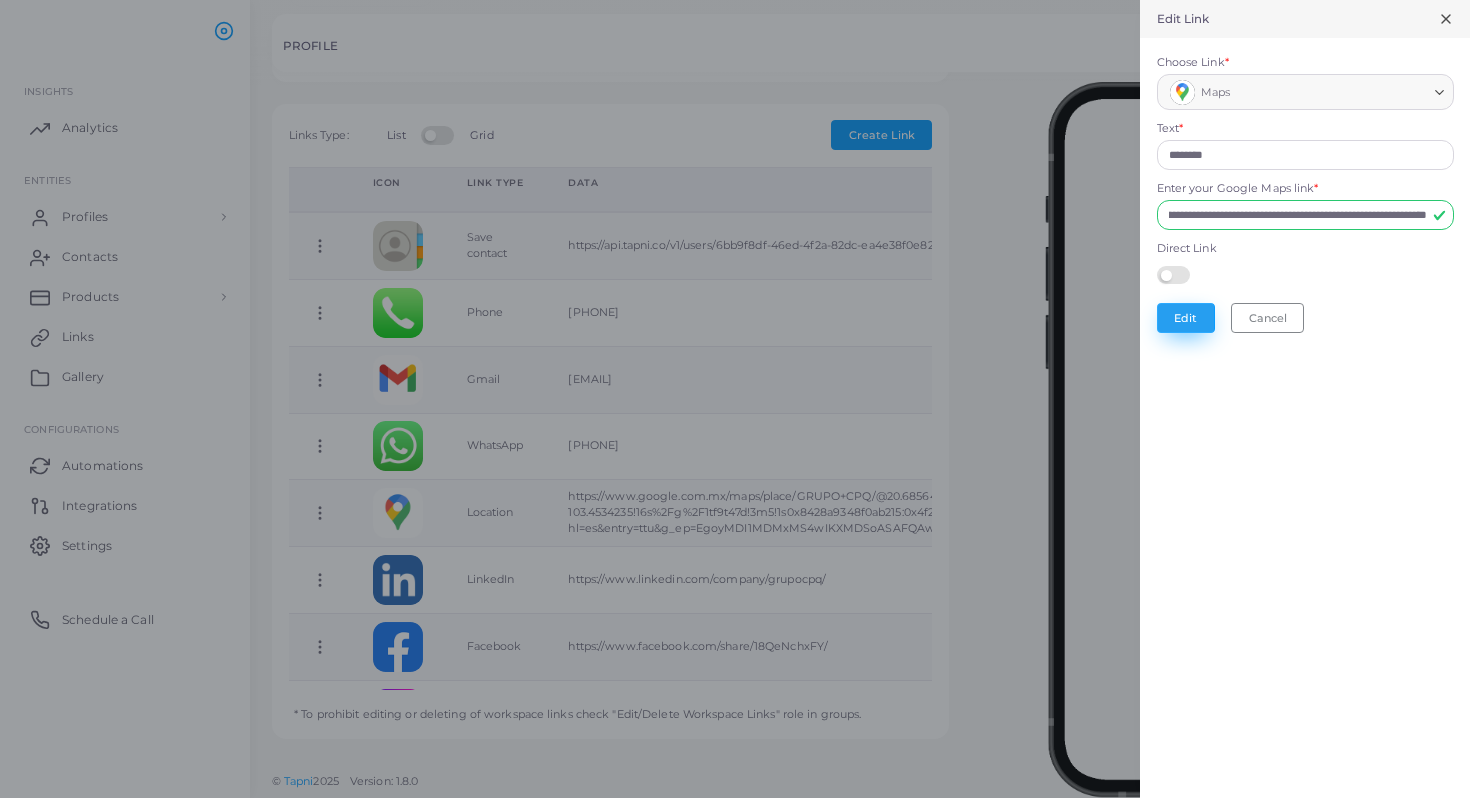 scroll, scrollTop: 0, scrollLeft: 0, axis: both 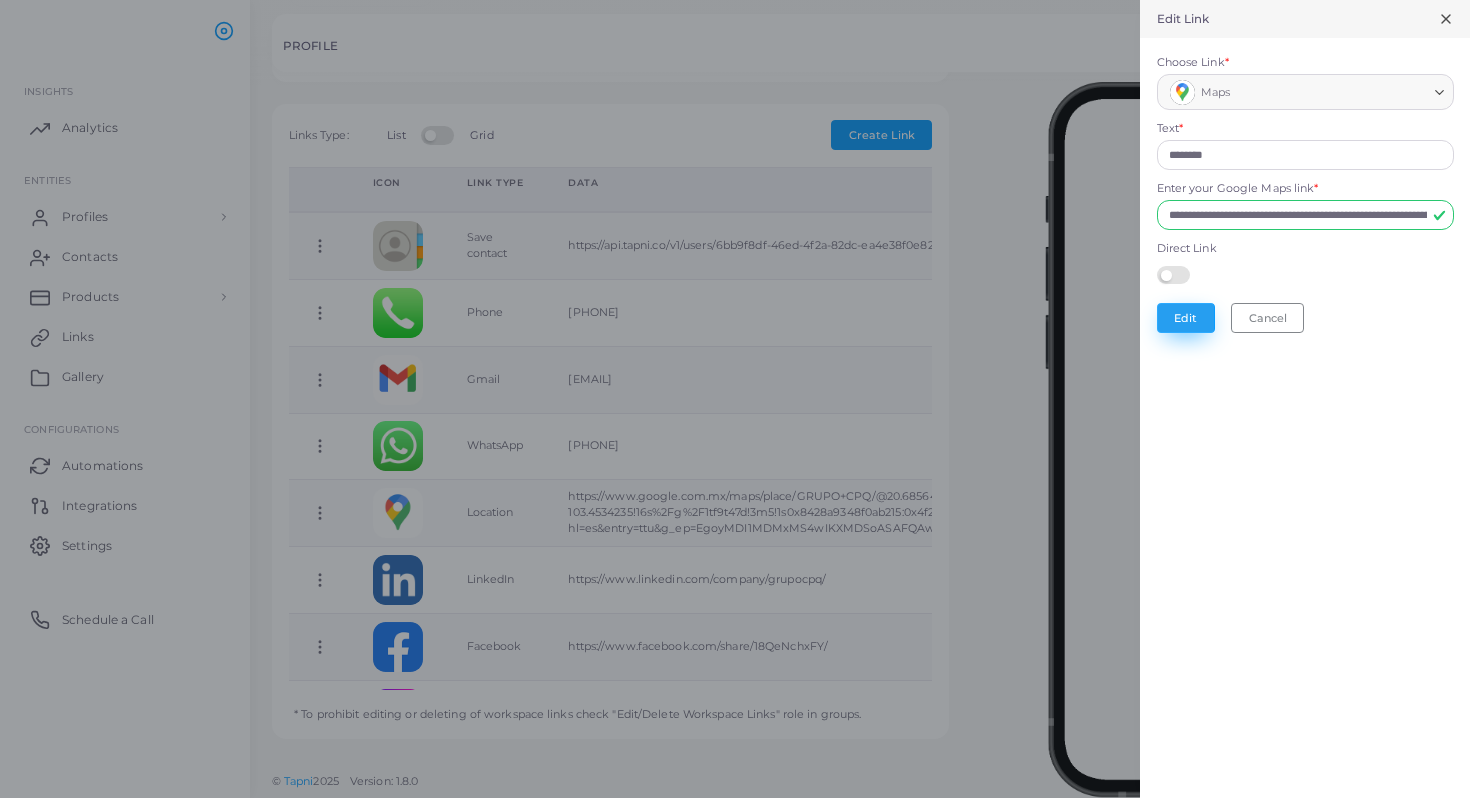 click on "Edit" at bounding box center [1186, 318] 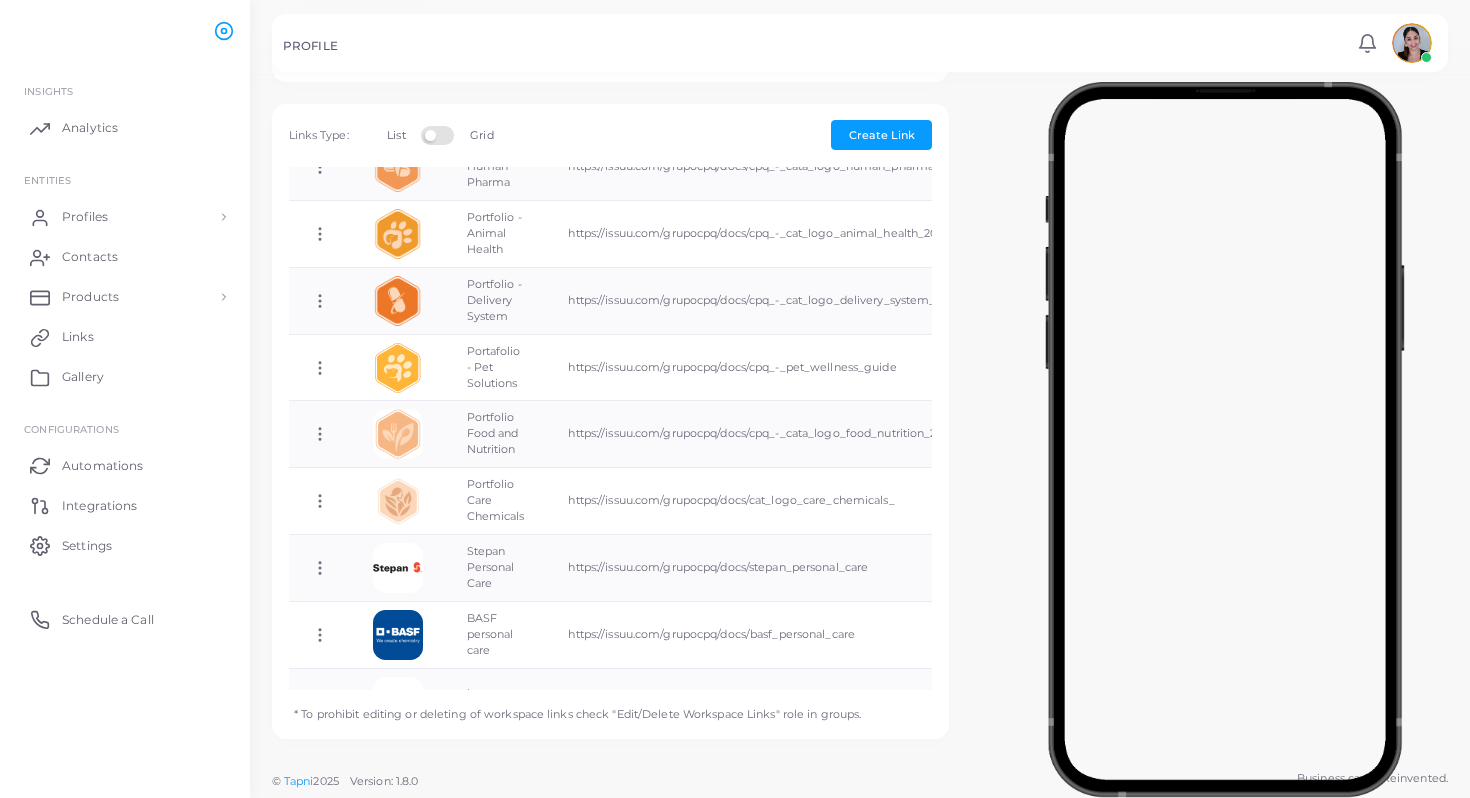 scroll, scrollTop: 803, scrollLeft: 0, axis: vertical 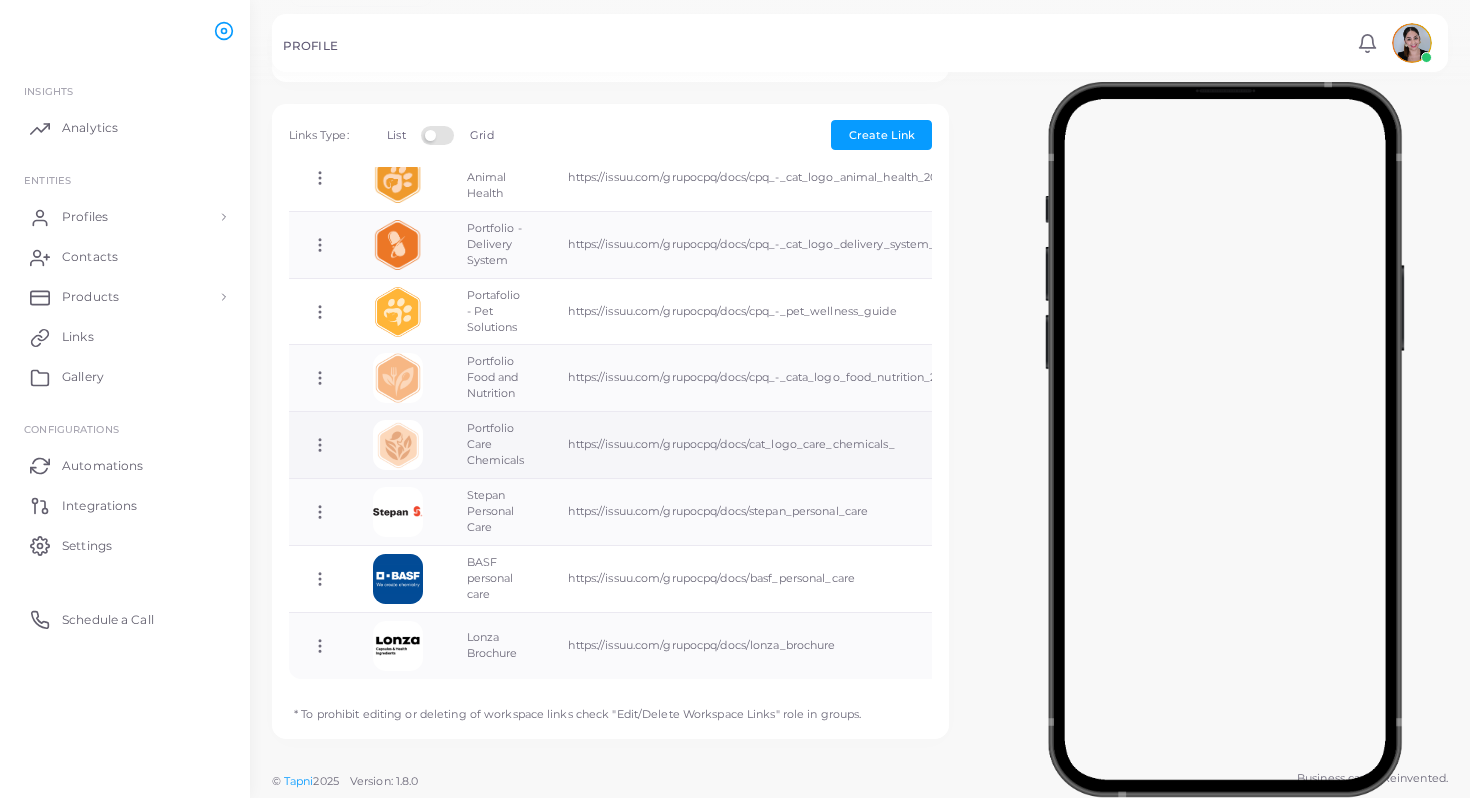 click 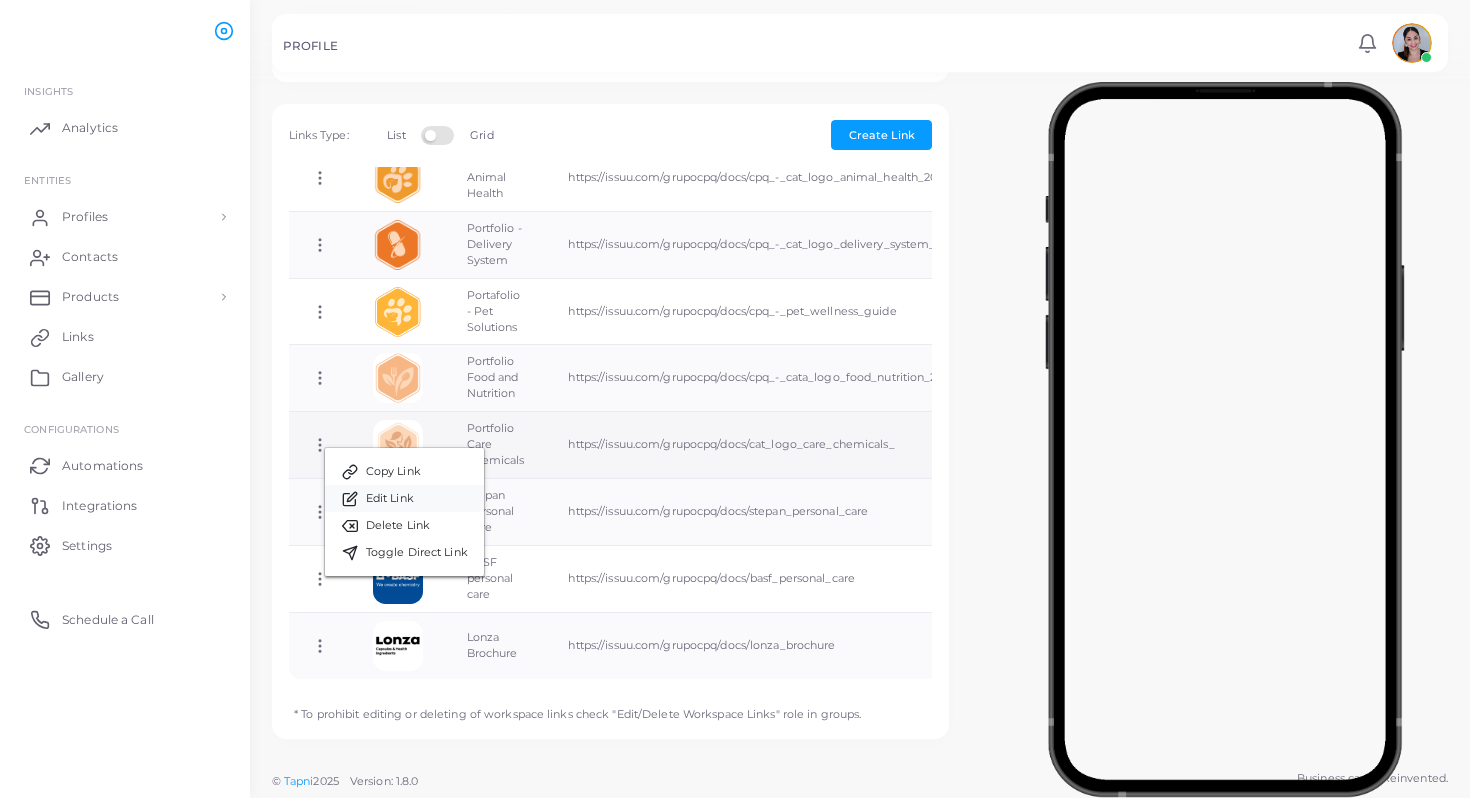 click on "Edit Link" at bounding box center [390, 499] 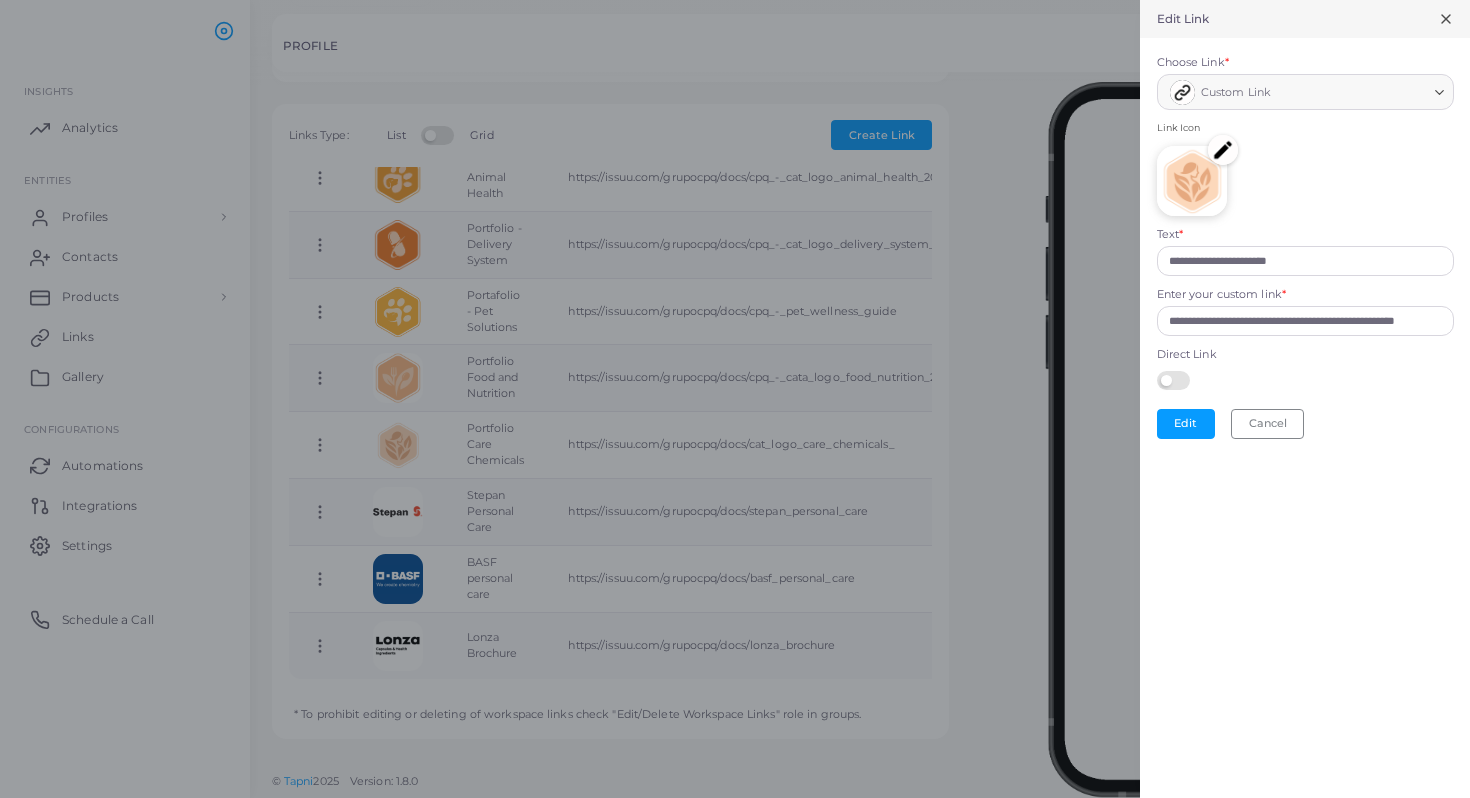 click at bounding box center [1223, 150] 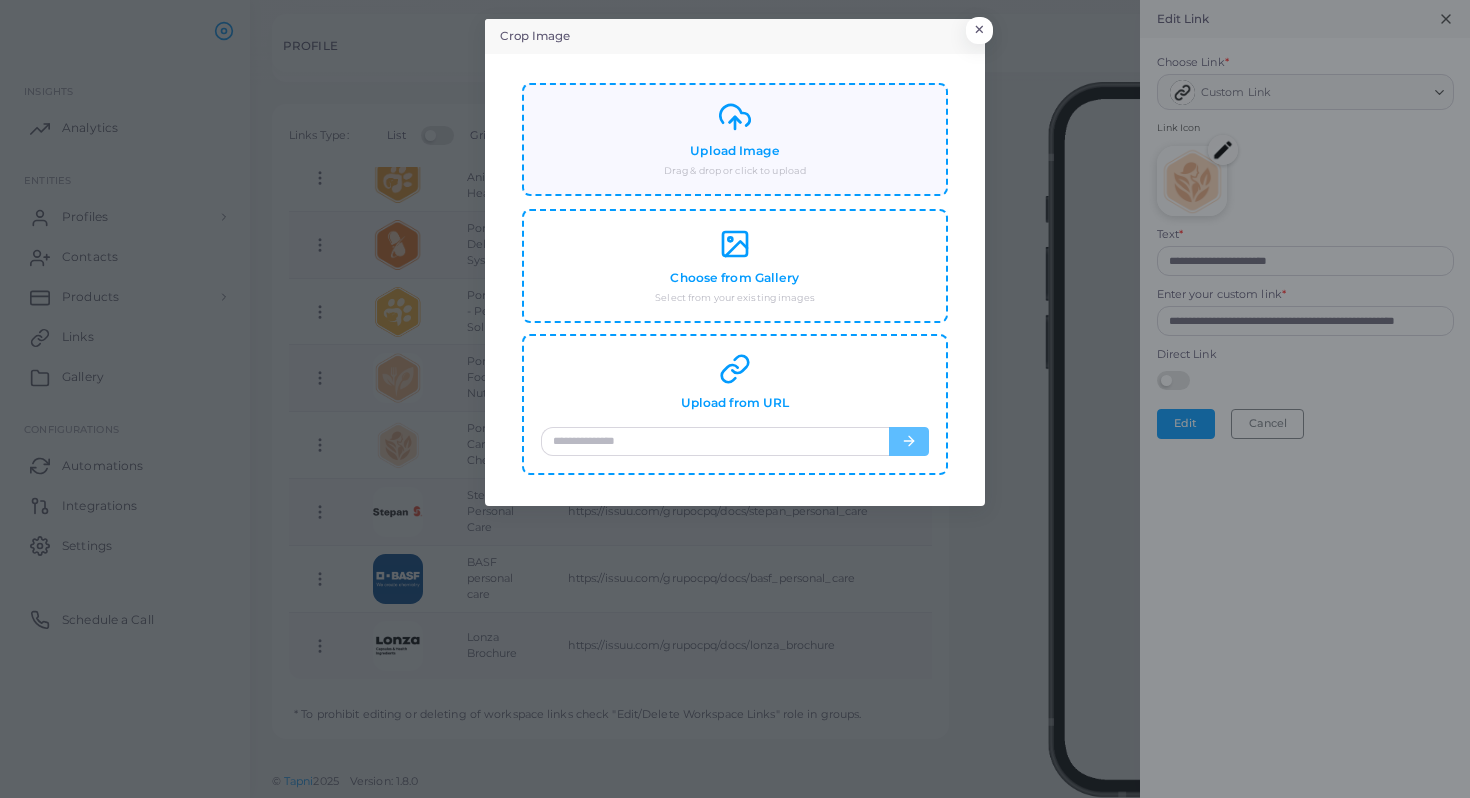 click on "Upload Image Drag & drop or click to upload" at bounding box center (735, 139) 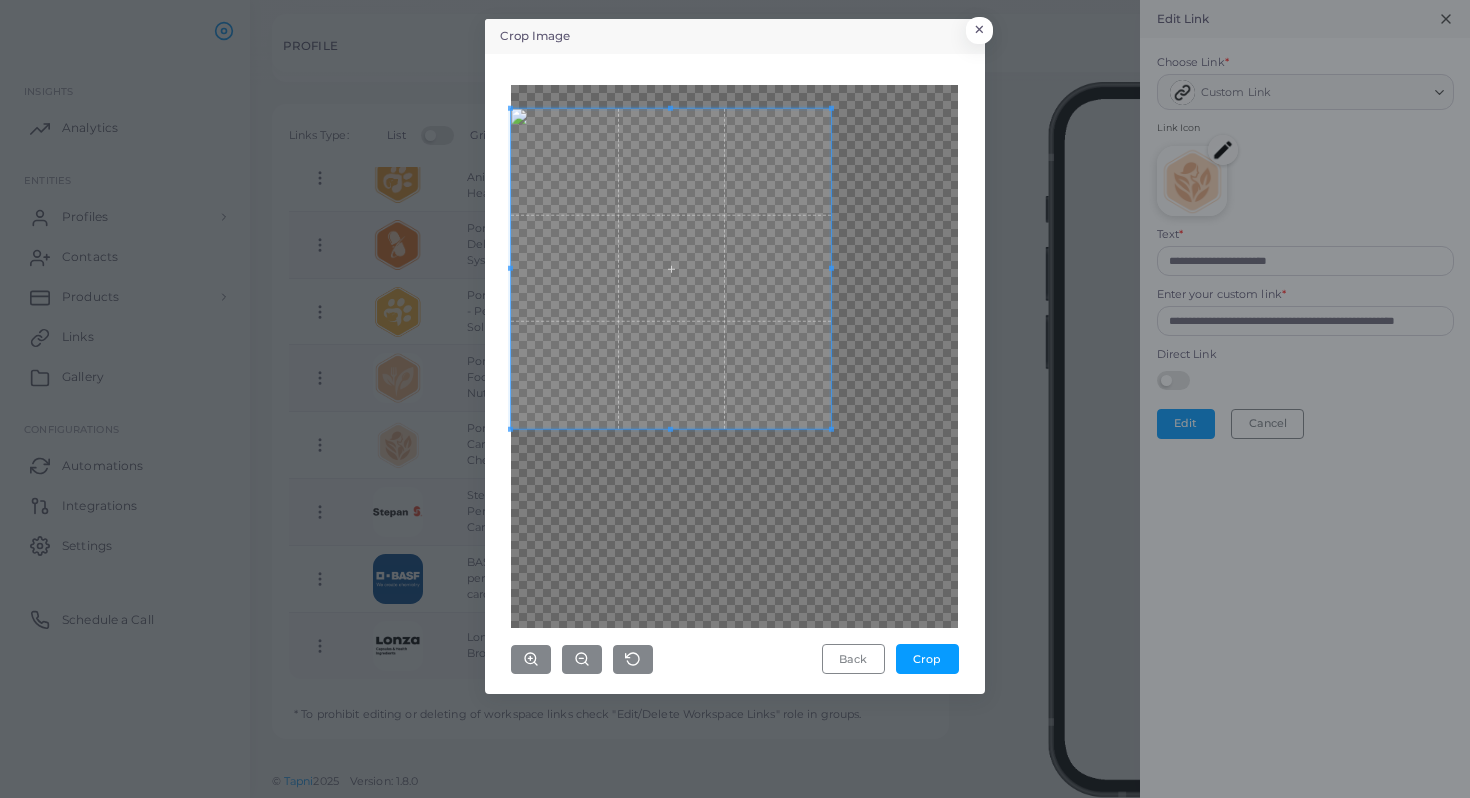 click at bounding box center (671, 268) 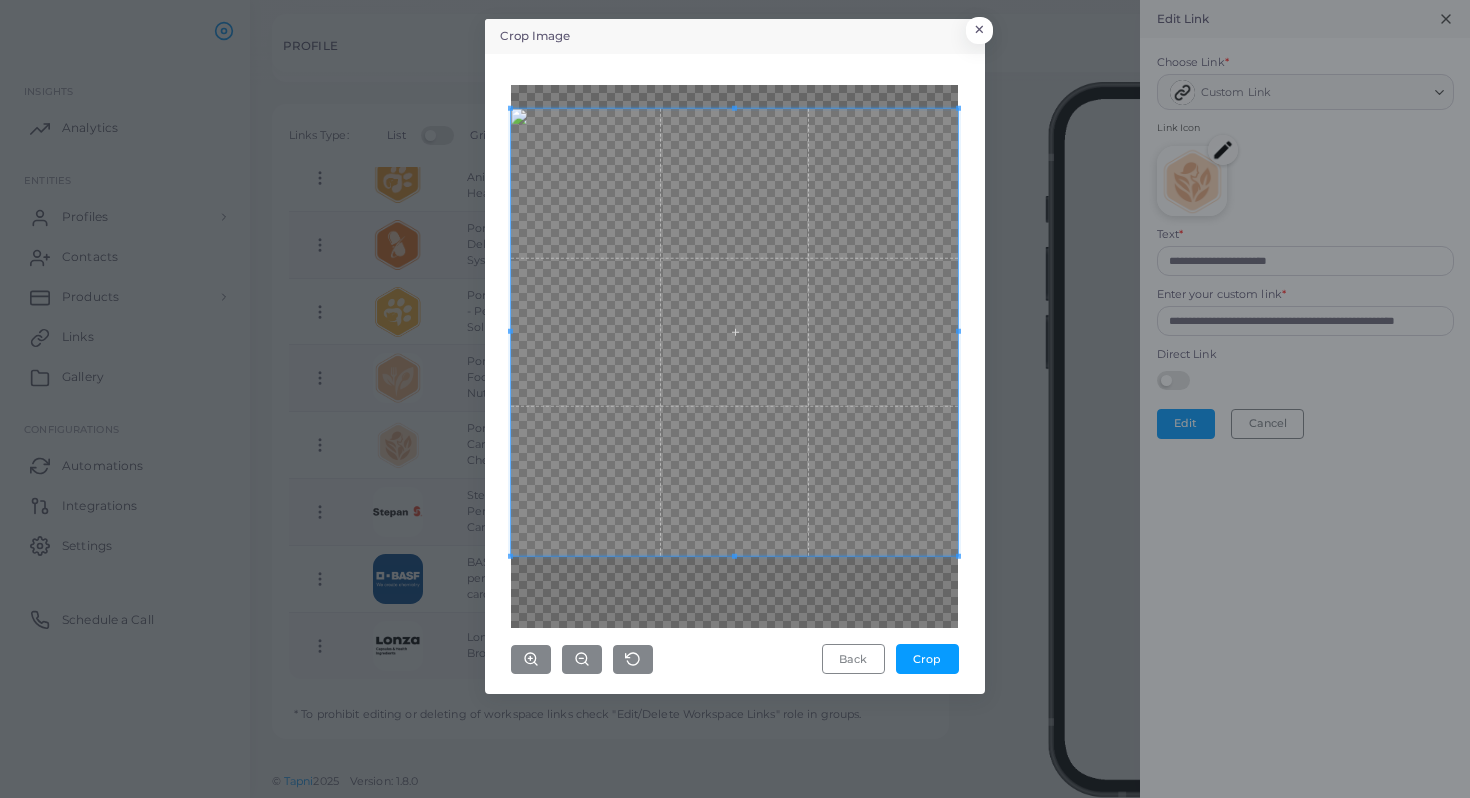 click on "Crop Image ×  Back   Crop" at bounding box center (735, 399) 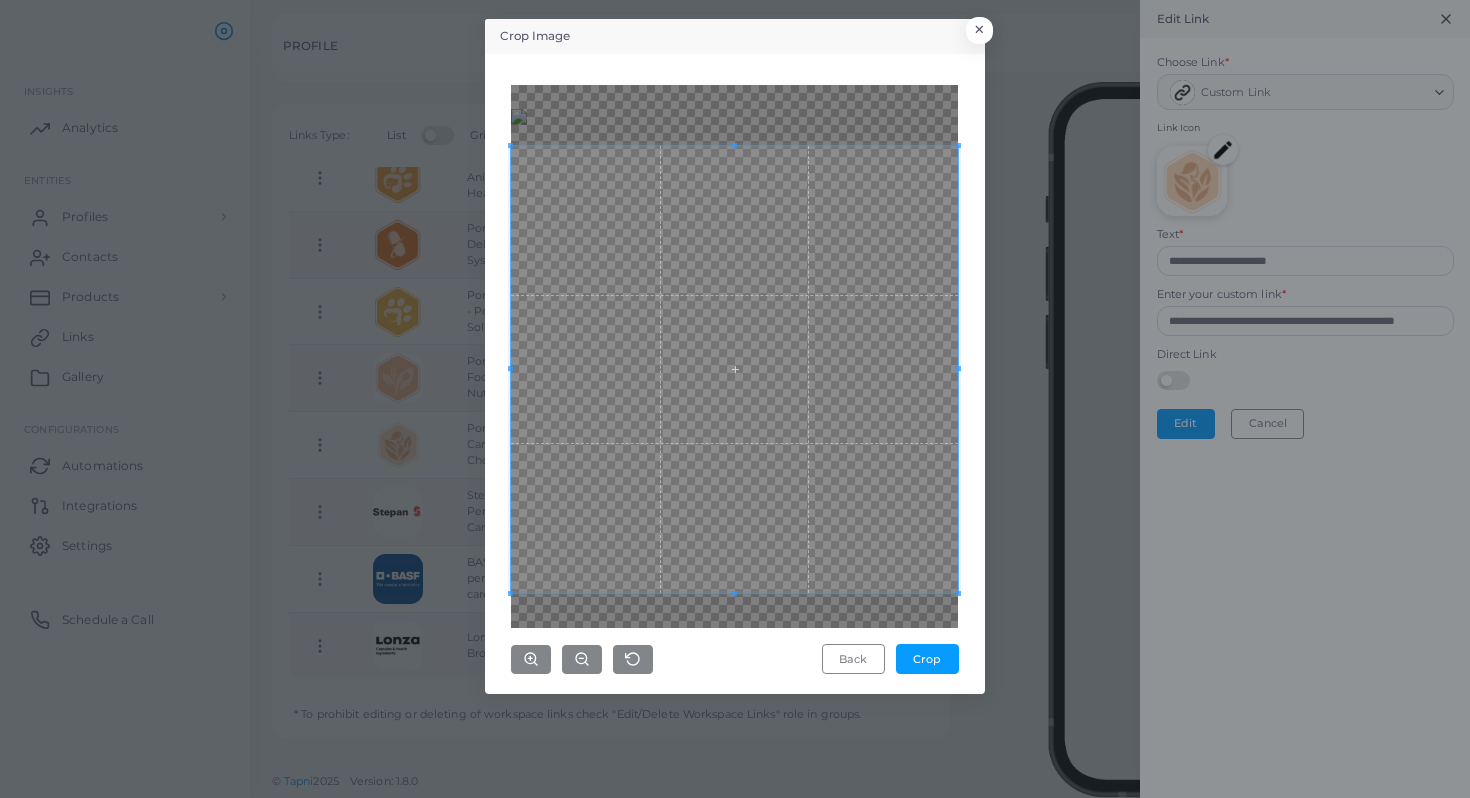 click at bounding box center [734, 369] 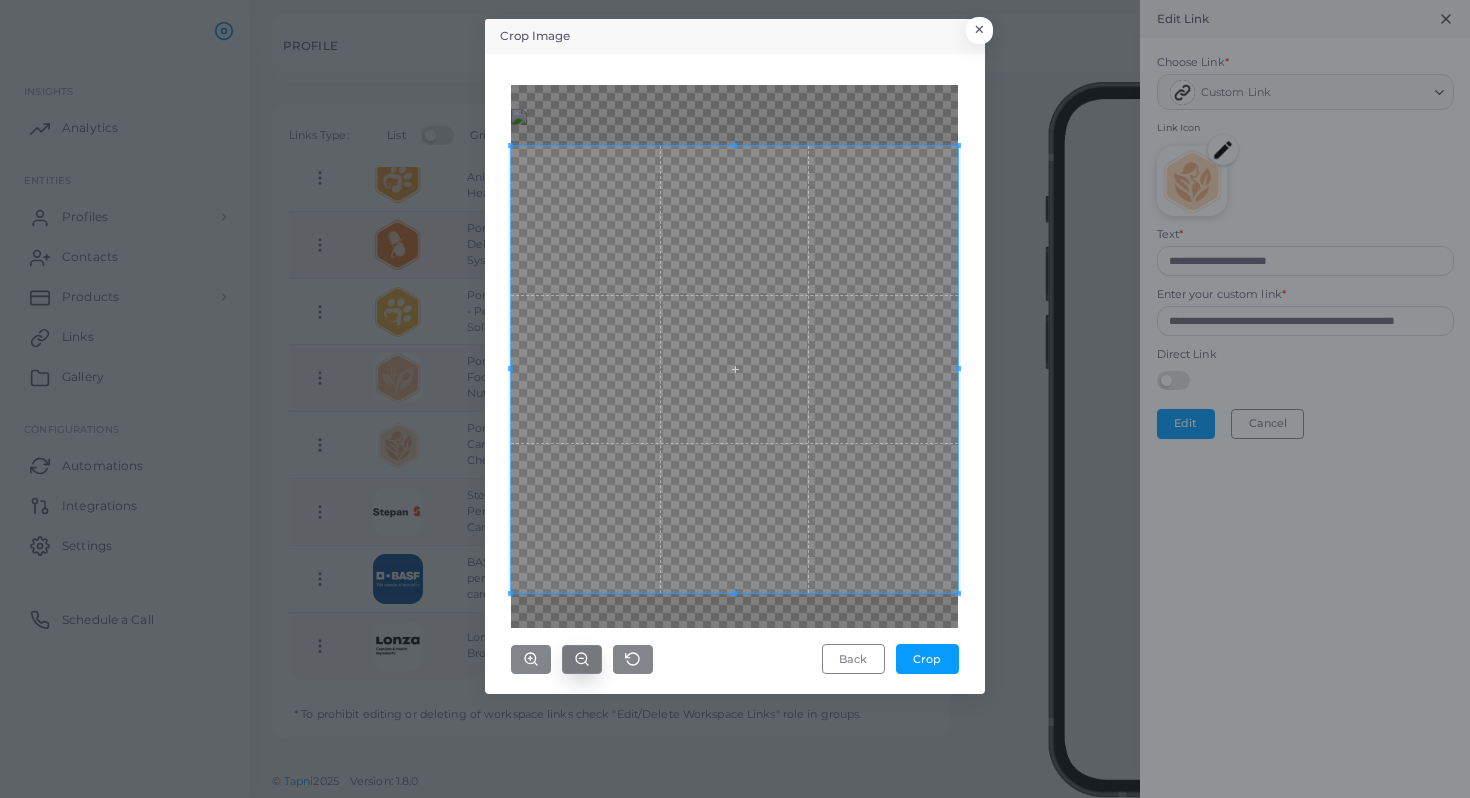 click 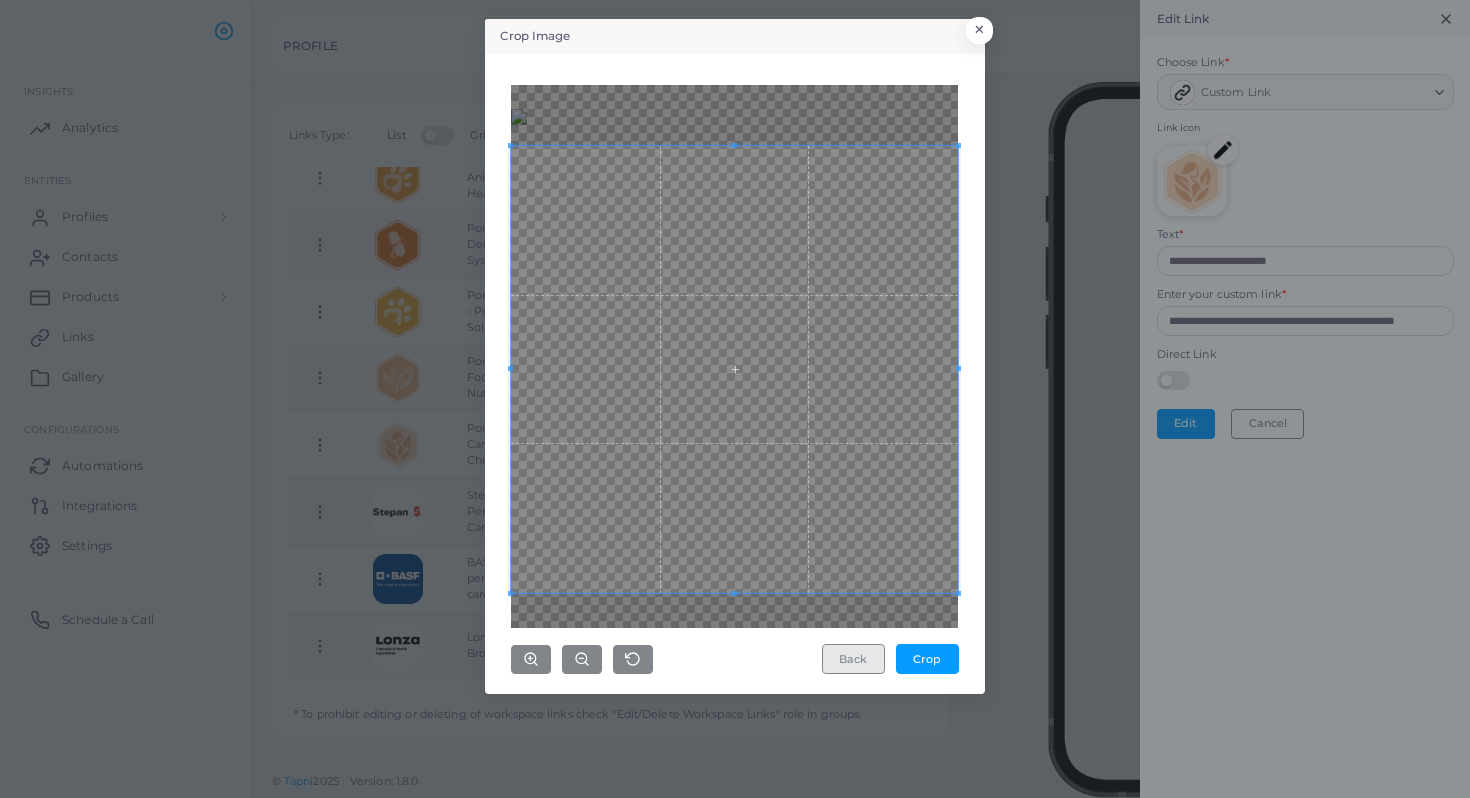 click on "Back" at bounding box center (853, 659) 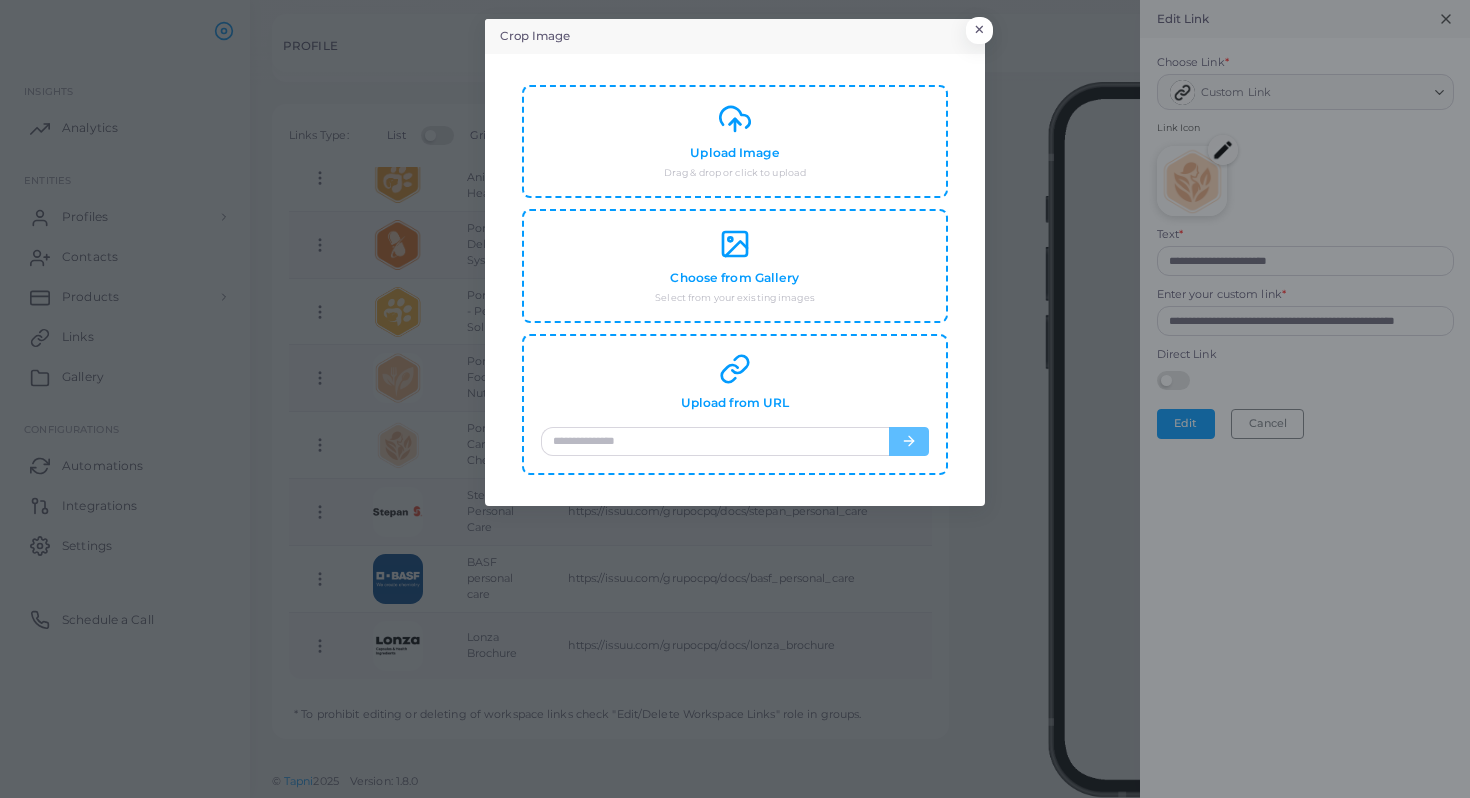 click on "Crop Image × Upload Image Drag & drop or click to upload Choose from Gallery Select from your existing images Upload from URL" at bounding box center [735, 399] 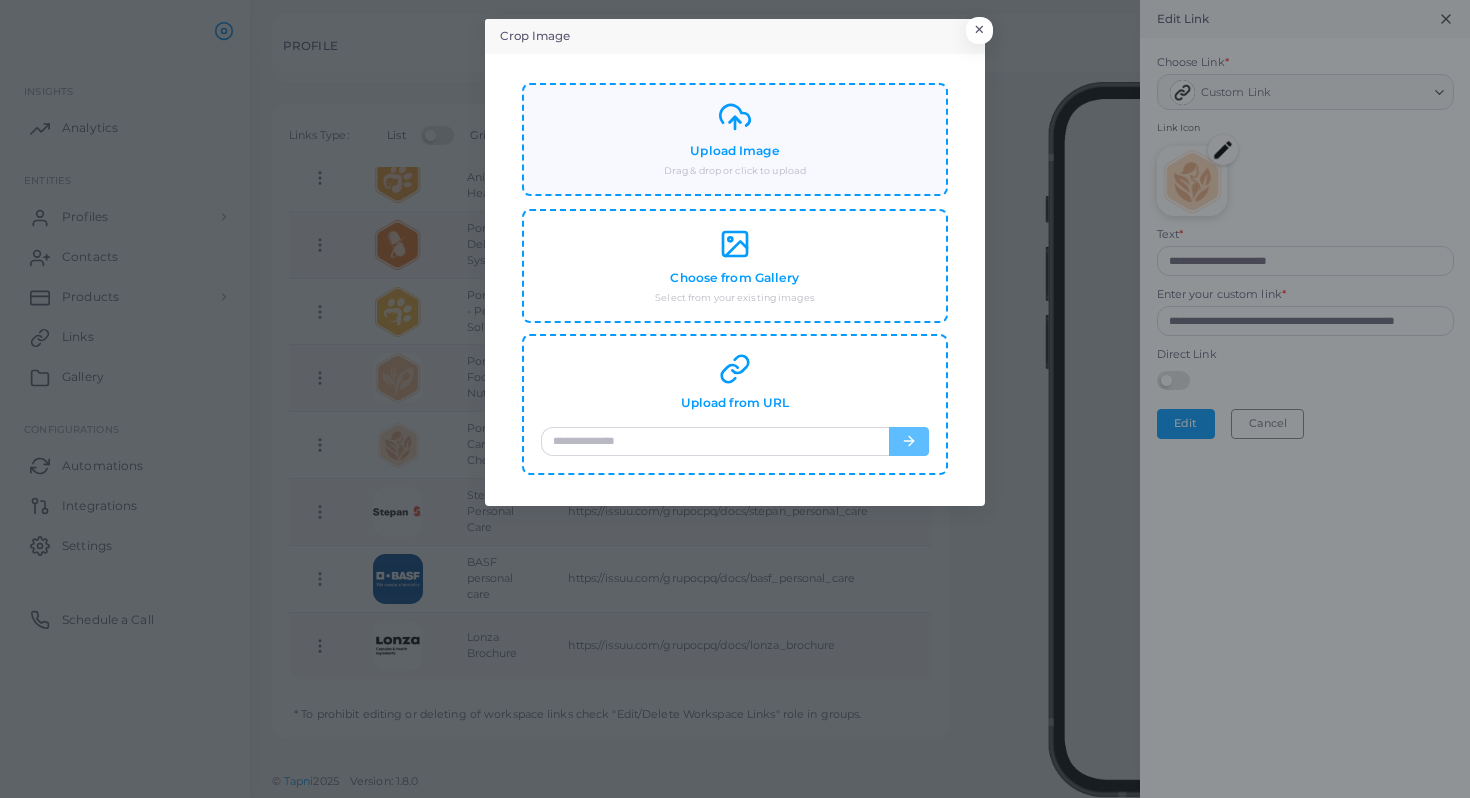 click on "Drag & drop or click to upload" at bounding box center (735, 171) 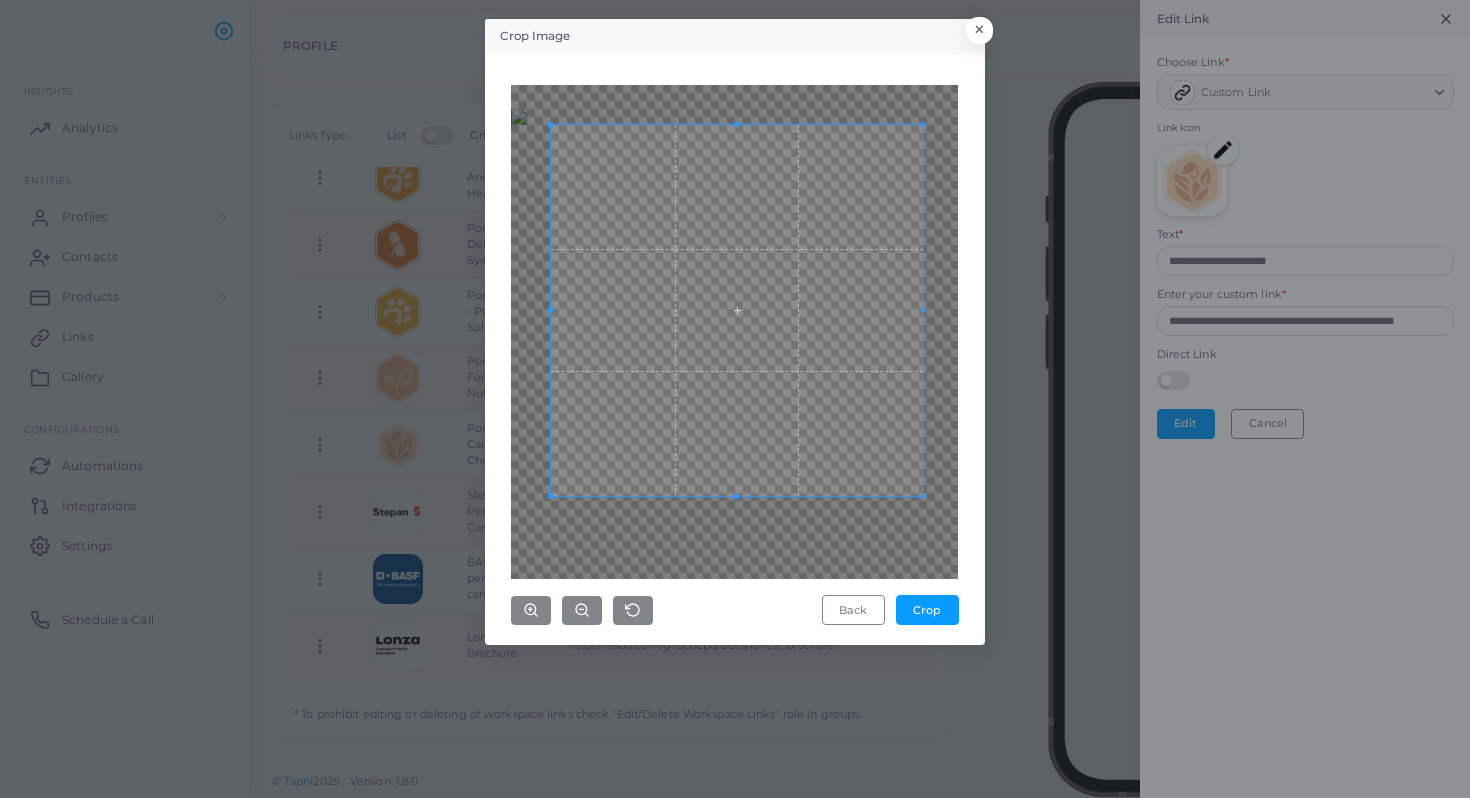 click at bounding box center (736, 310) 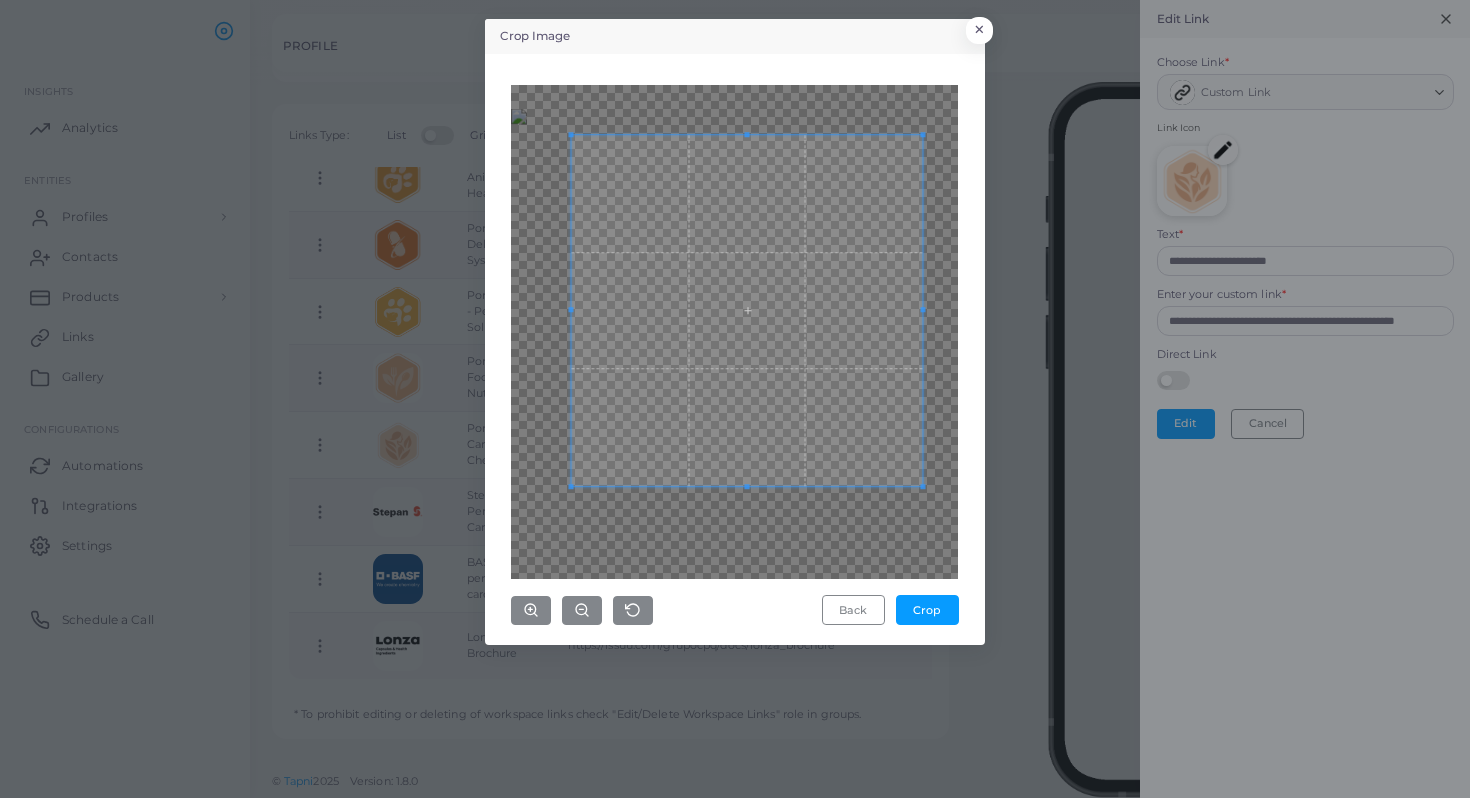 click at bounding box center [747, 310] 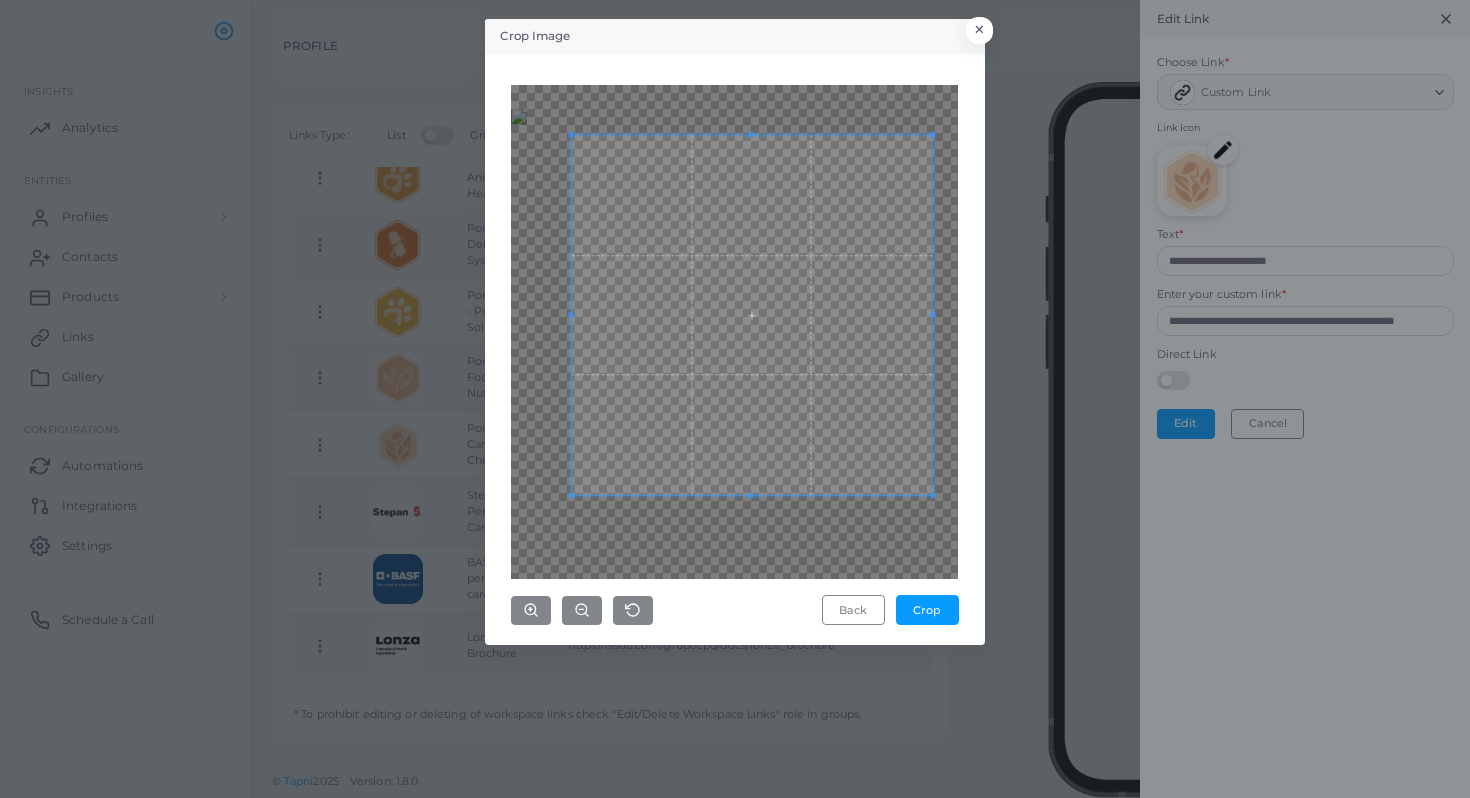 click at bounding box center [932, 495] 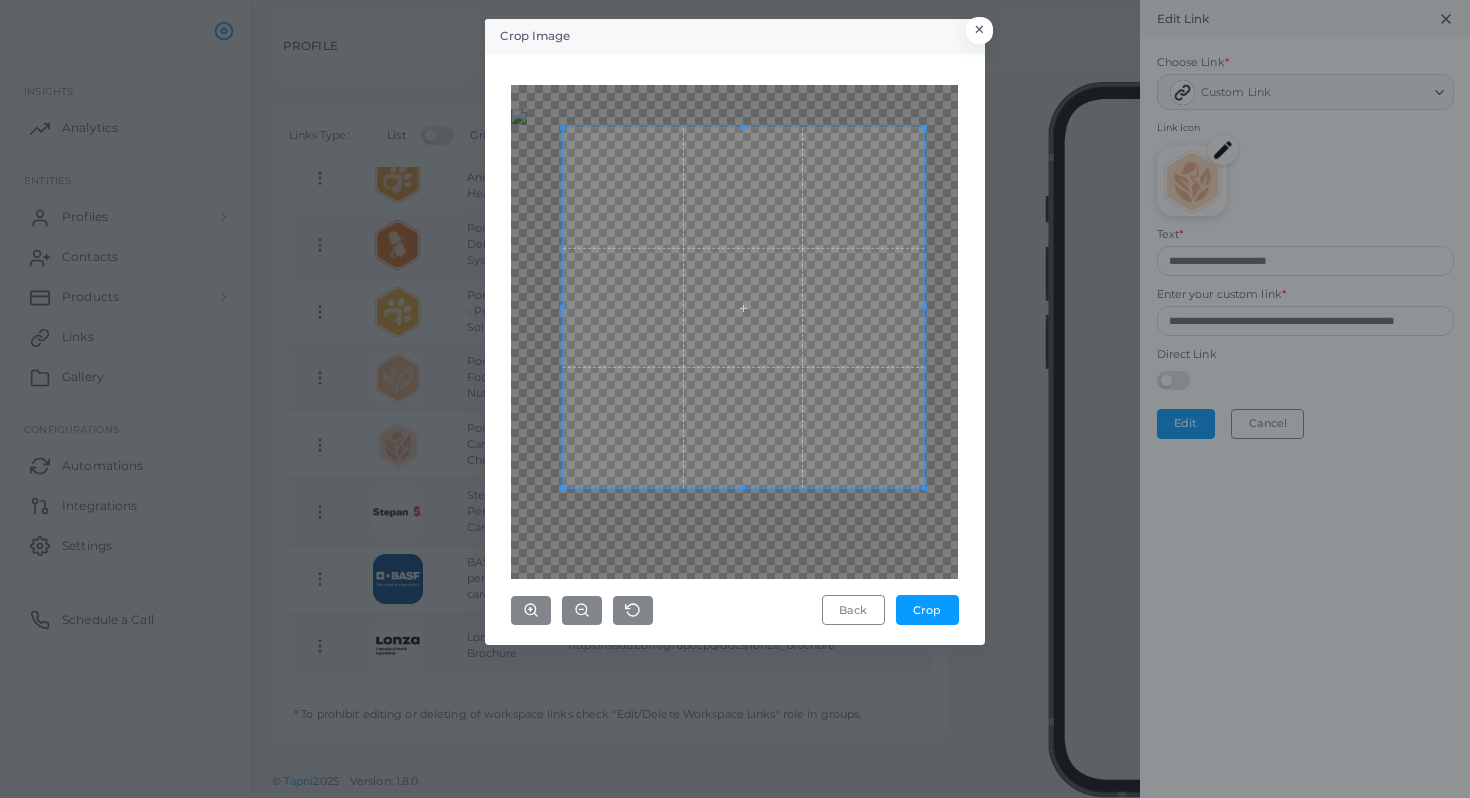 click at bounding box center (743, 307) 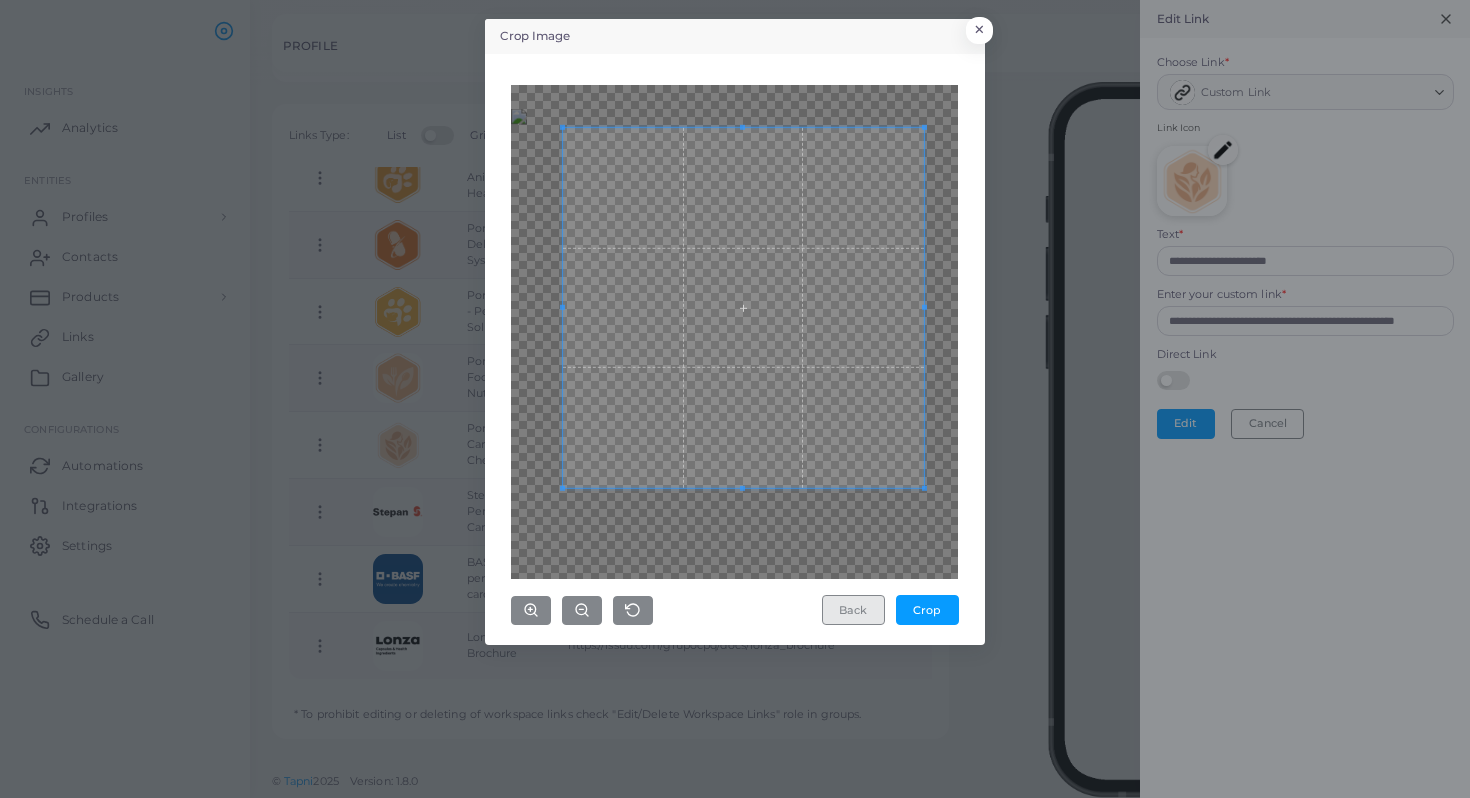 click on "Back" at bounding box center (853, 610) 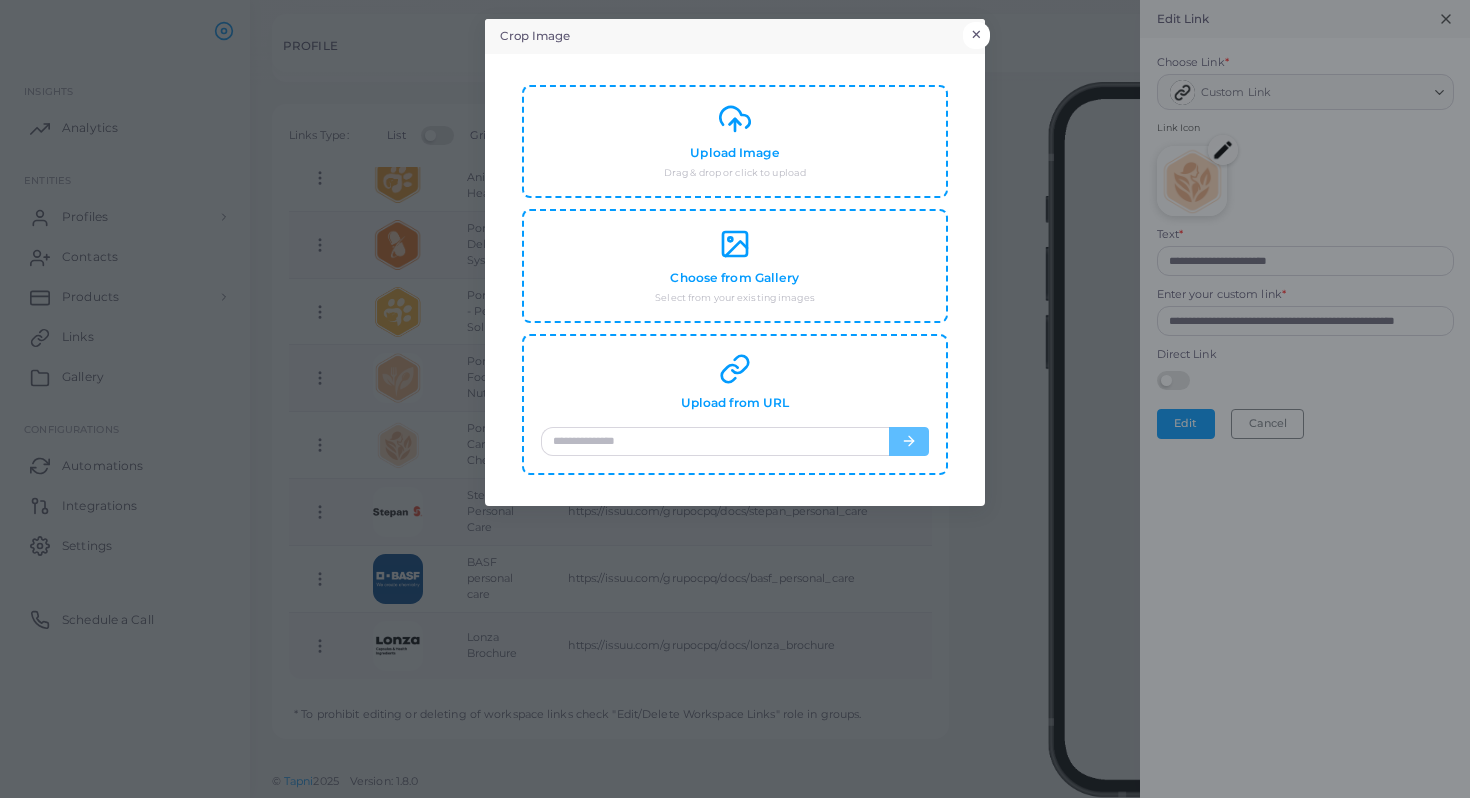 click on "×" at bounding box center (976, 35) 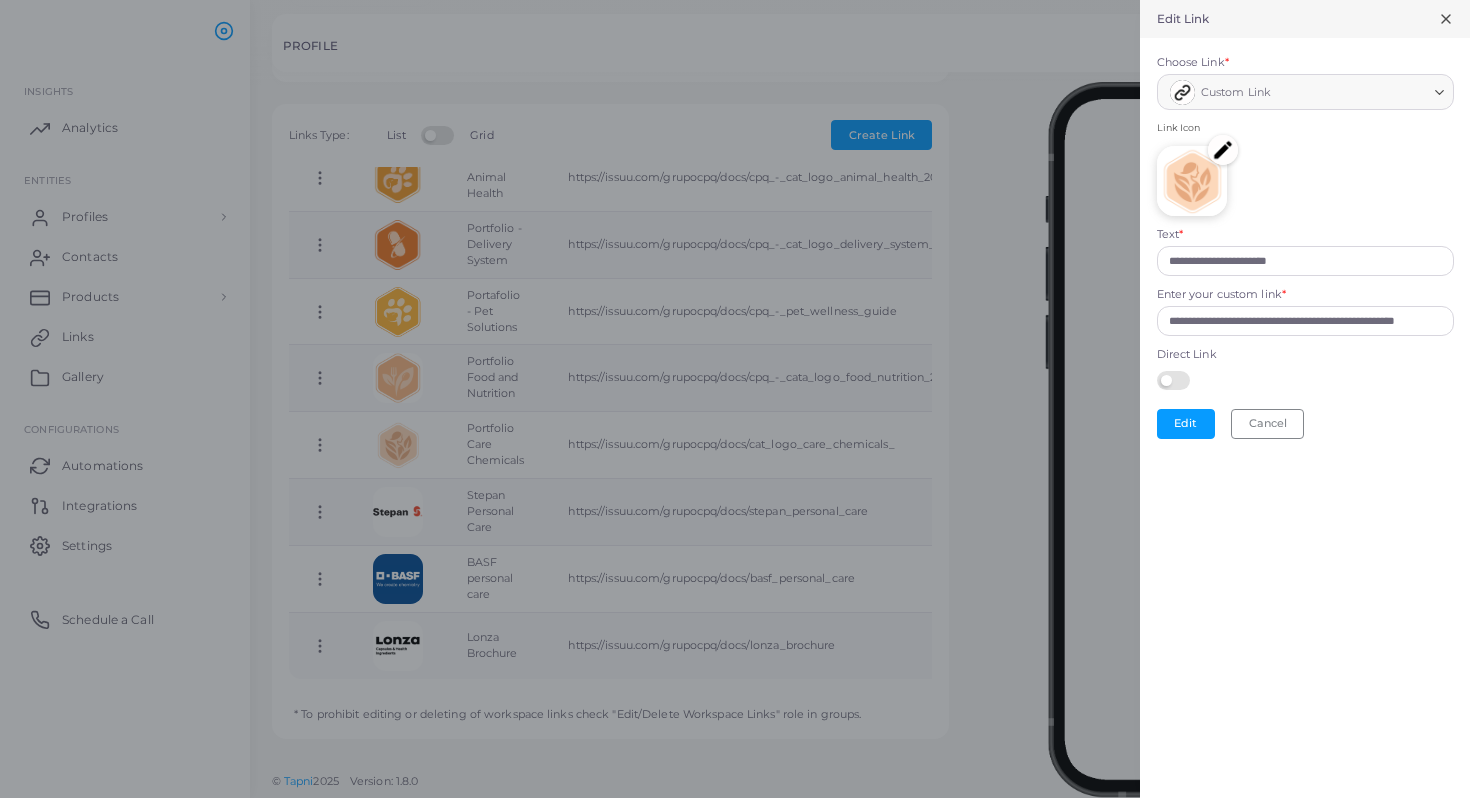 click at bounding box center [735, 399] 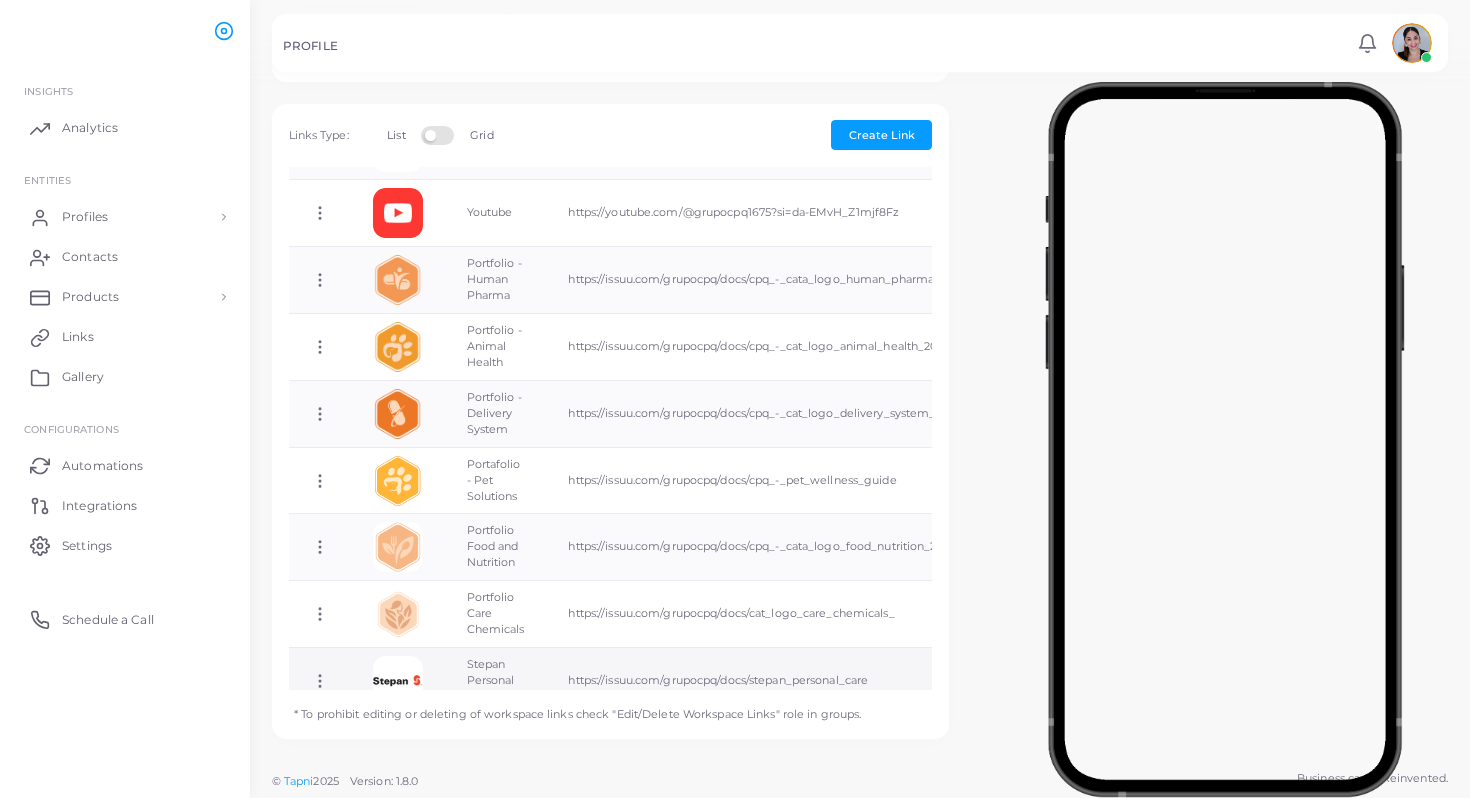 scroll, scrollTop: 501, scrollLeft: 0, axis: vertical 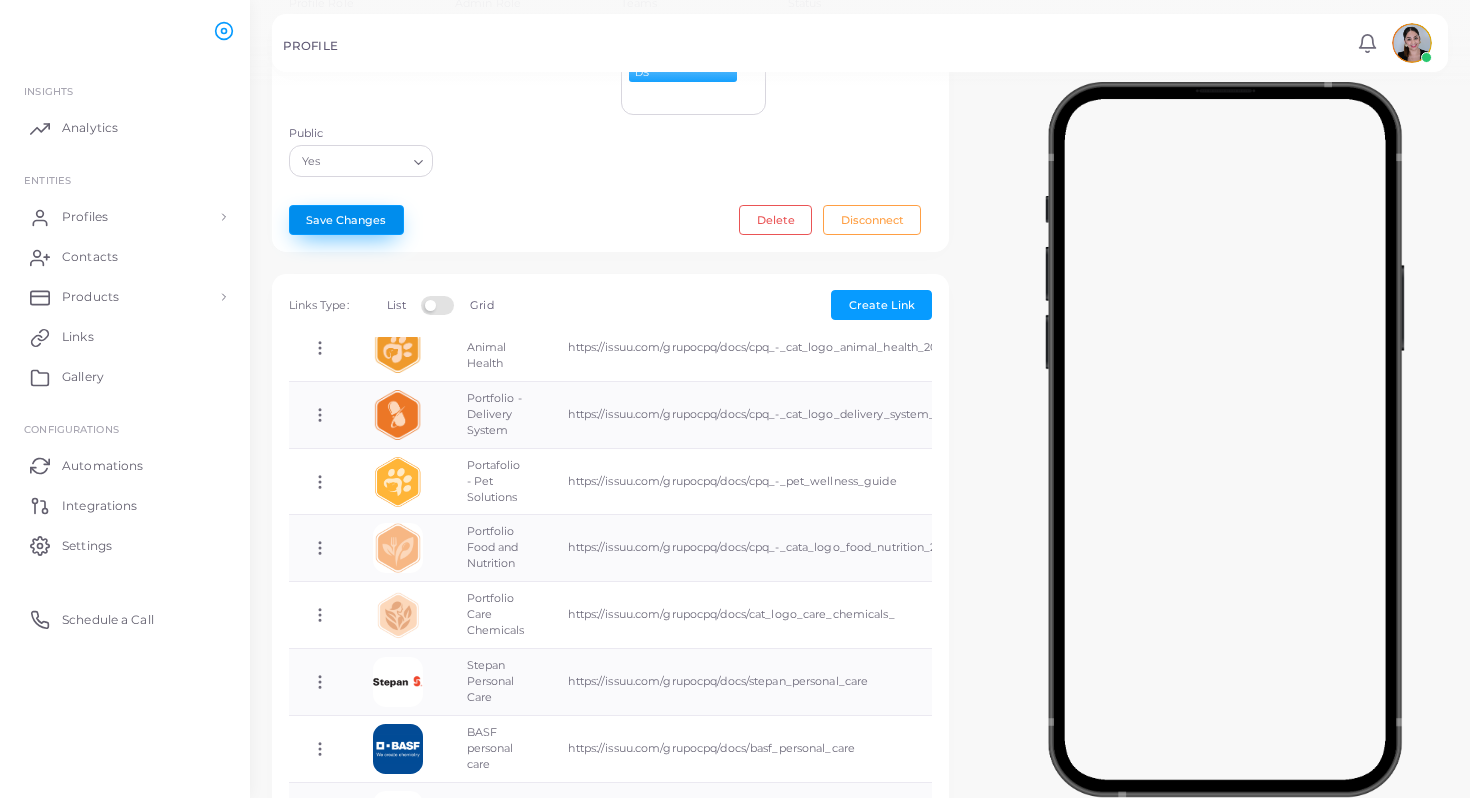 click on "Save Changes" at bounding box center (346, 220) 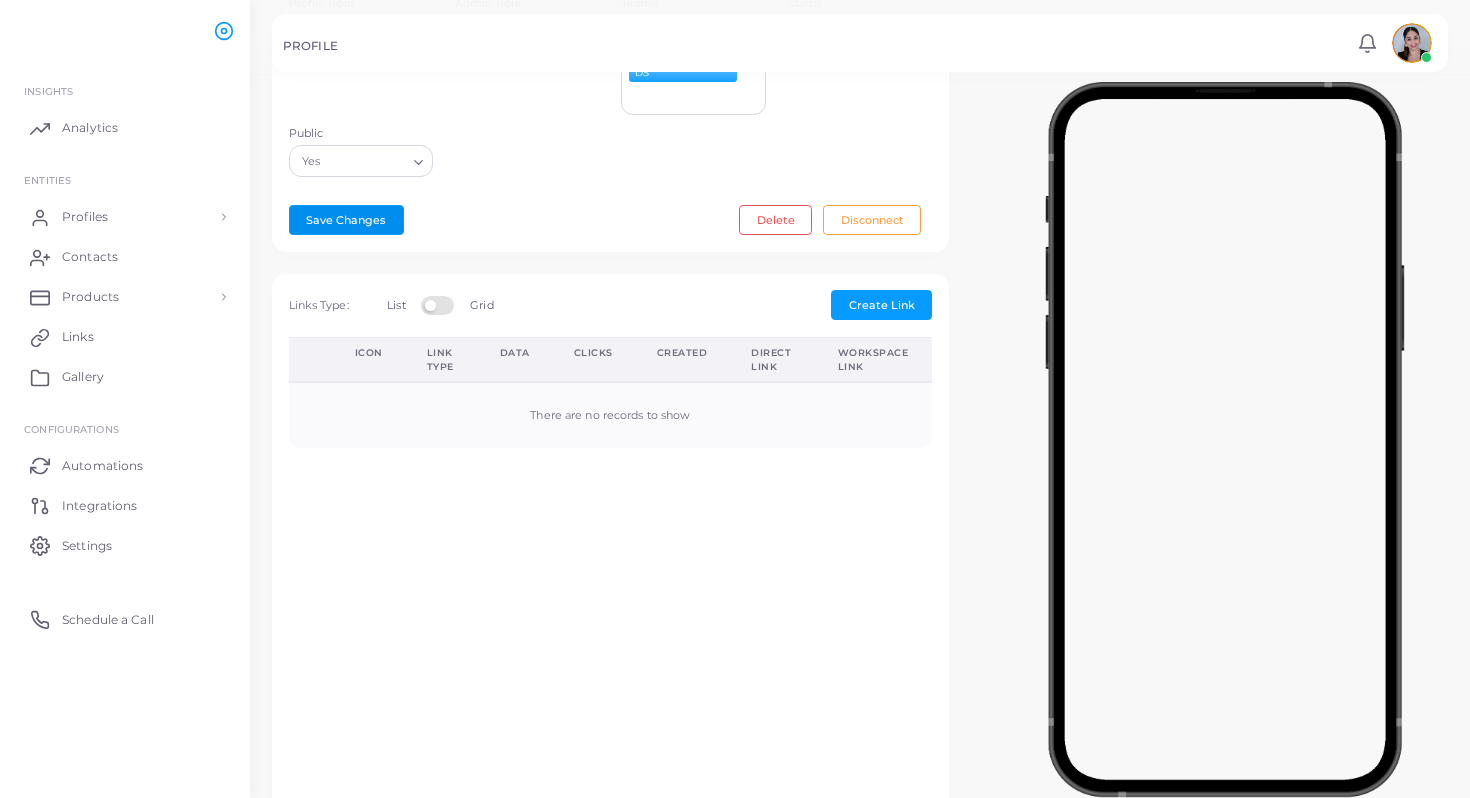 scroll, scrollTop: 0, scrollLeft: 0, axis: both 